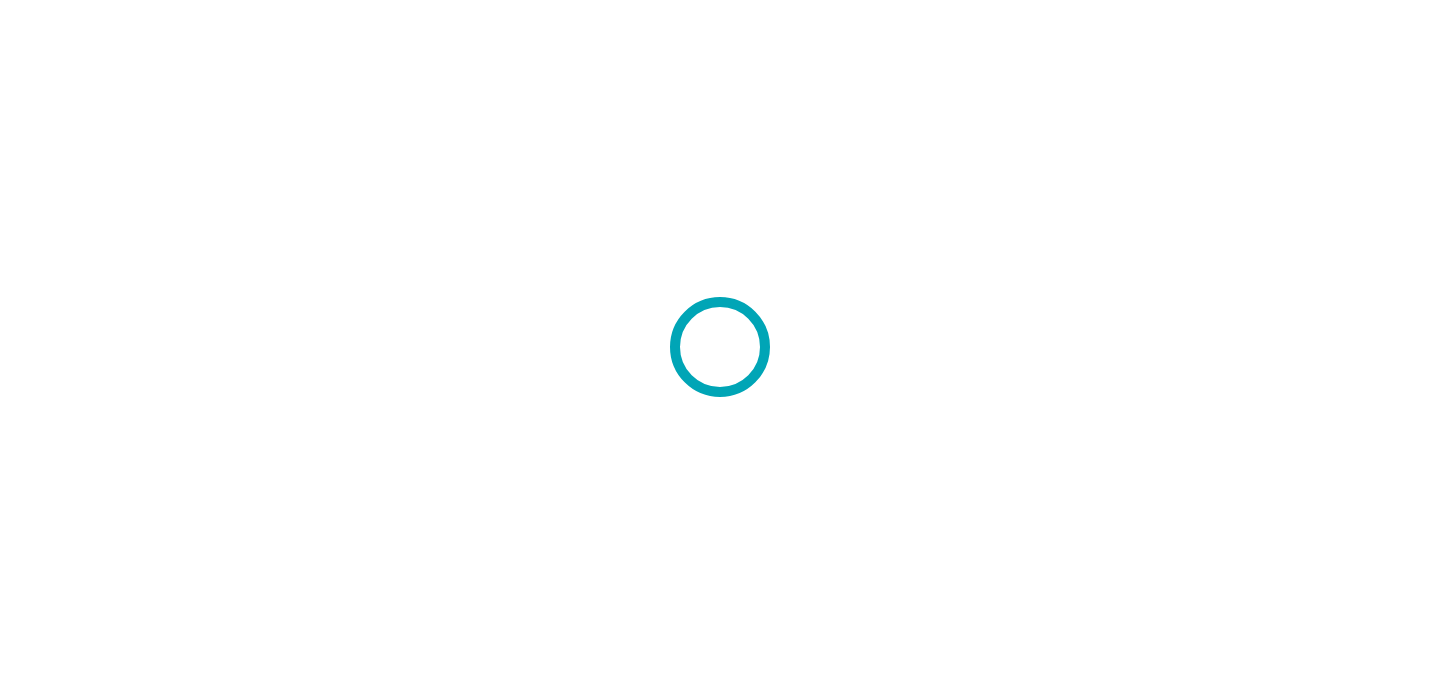 scroll, scrollTop: 0, scrollLeft: 0, axis: both 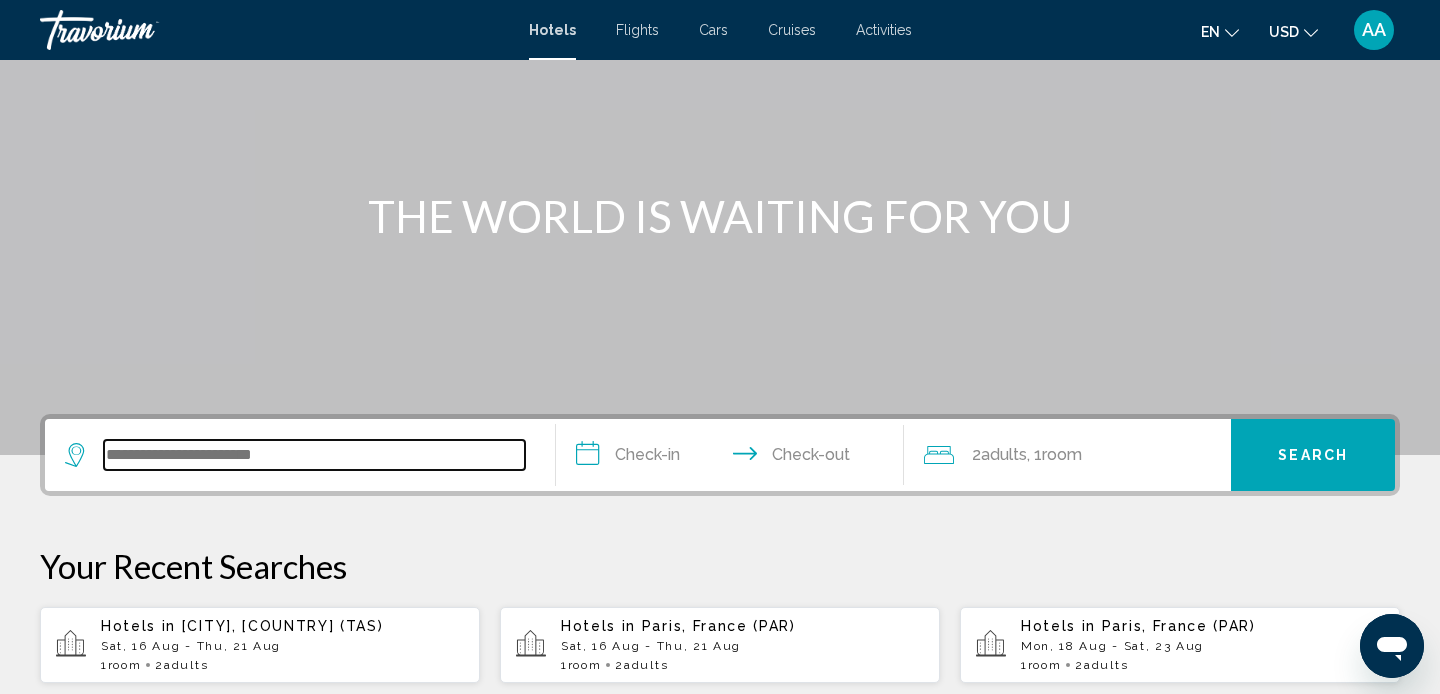click at bounding box center [314, 455] 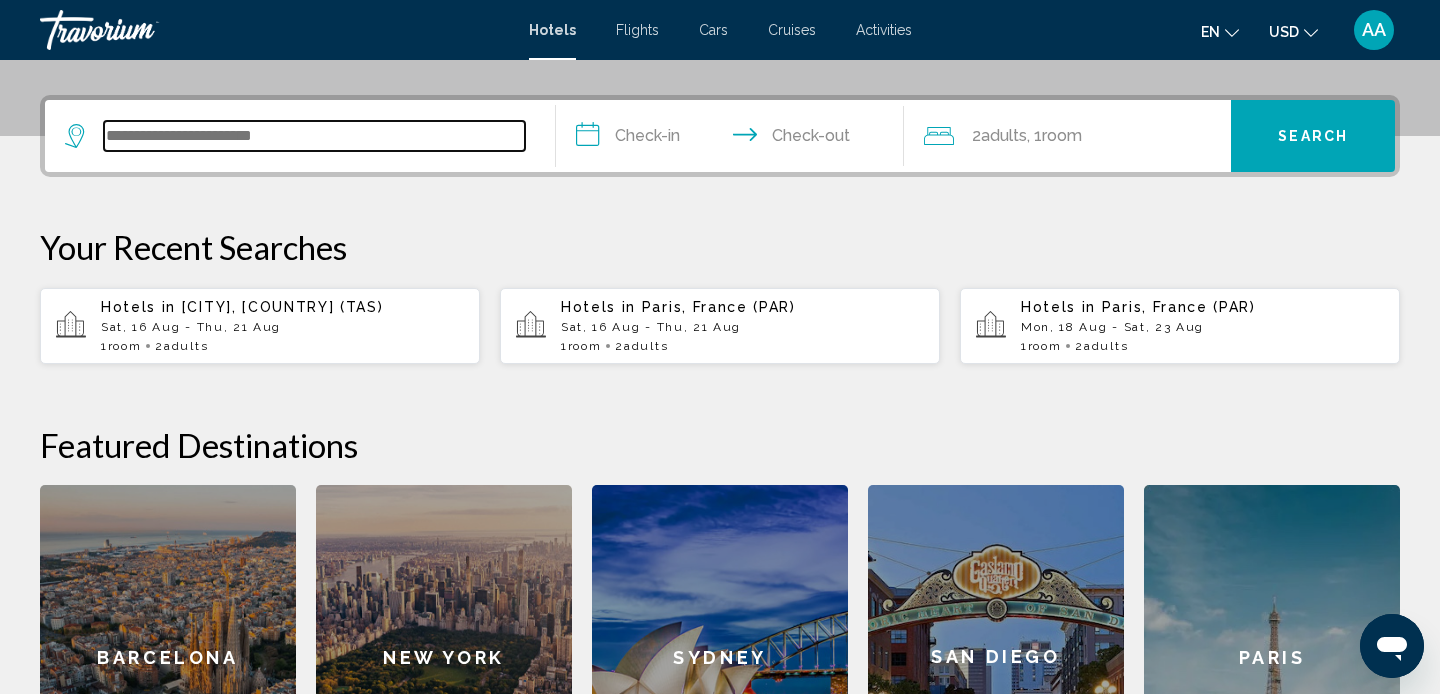 scroll, scrollTop: 494, scrollLeft: 0, axis: vertical 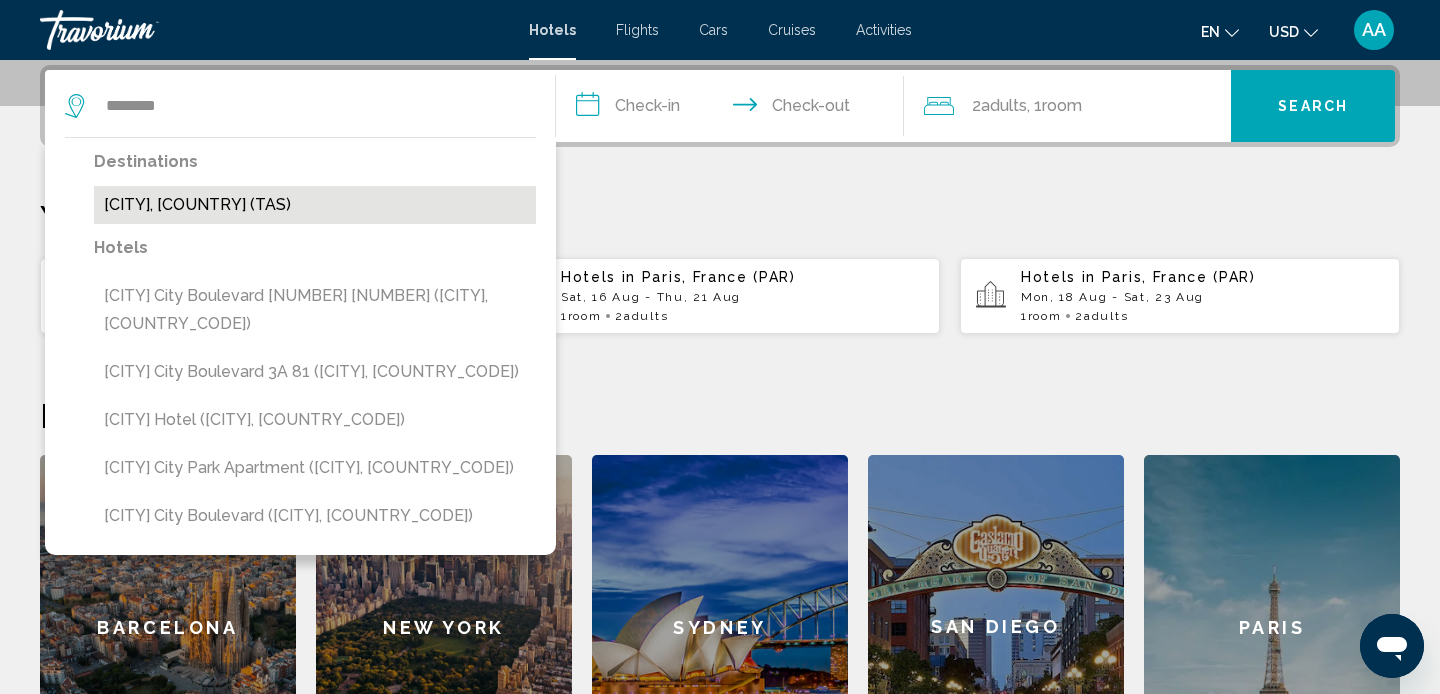 click on "[CITY], [COUNTRY] (TAS)" at bounding box center (315, 205) 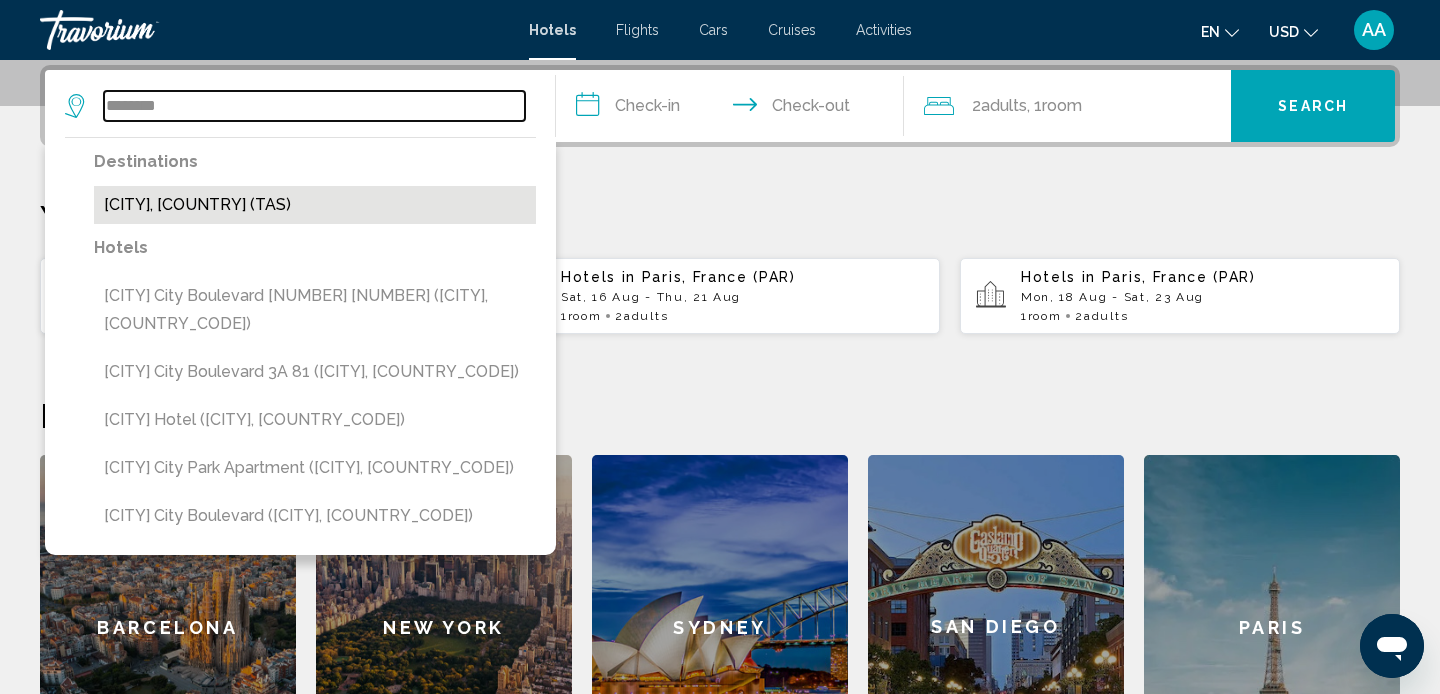 type on "**********" 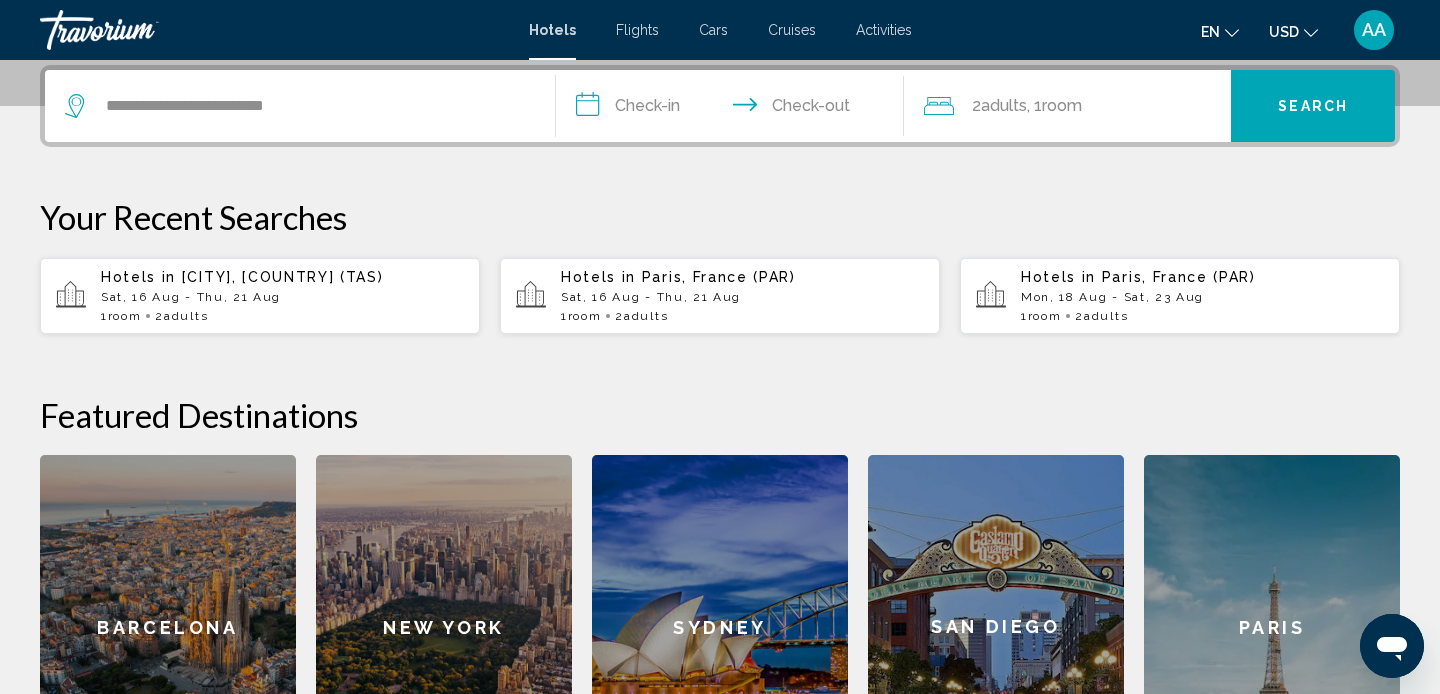 click on "**********" at bounding box center [734, 109] 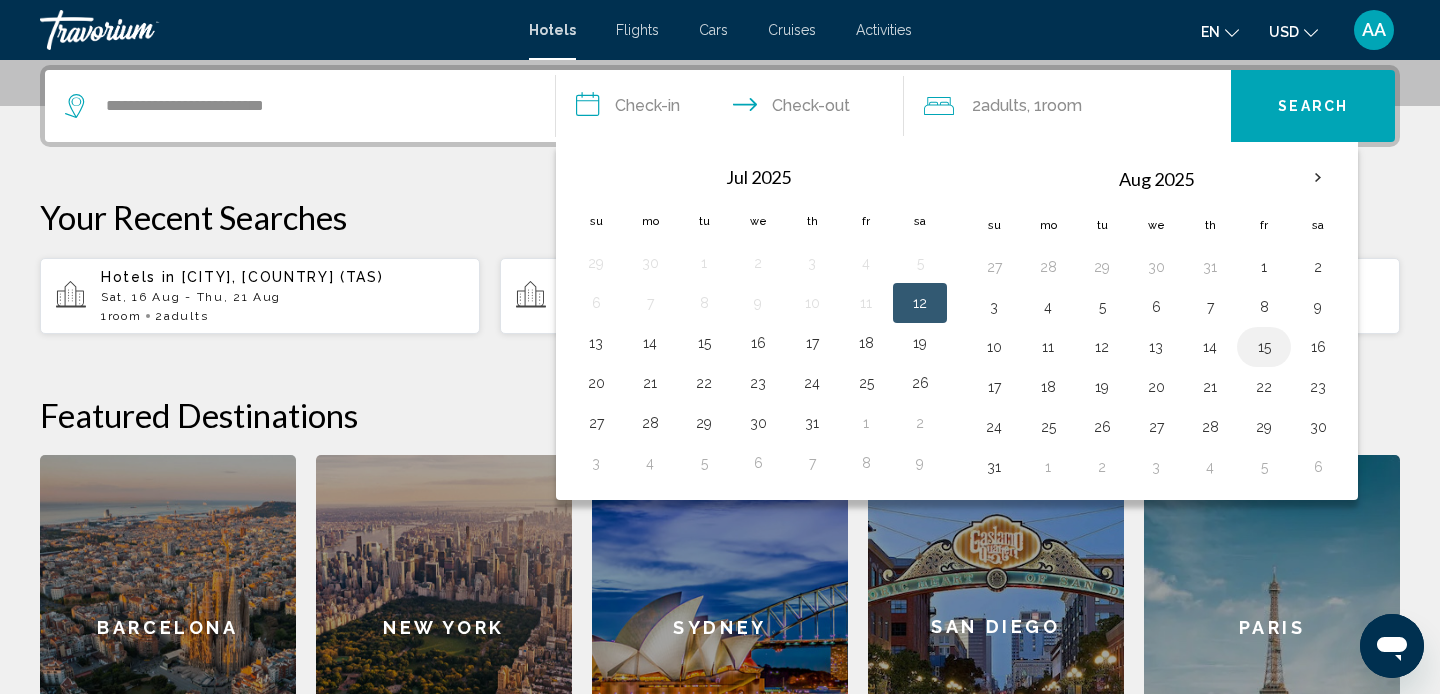 click on "15" at bounding box center (1264, 347) 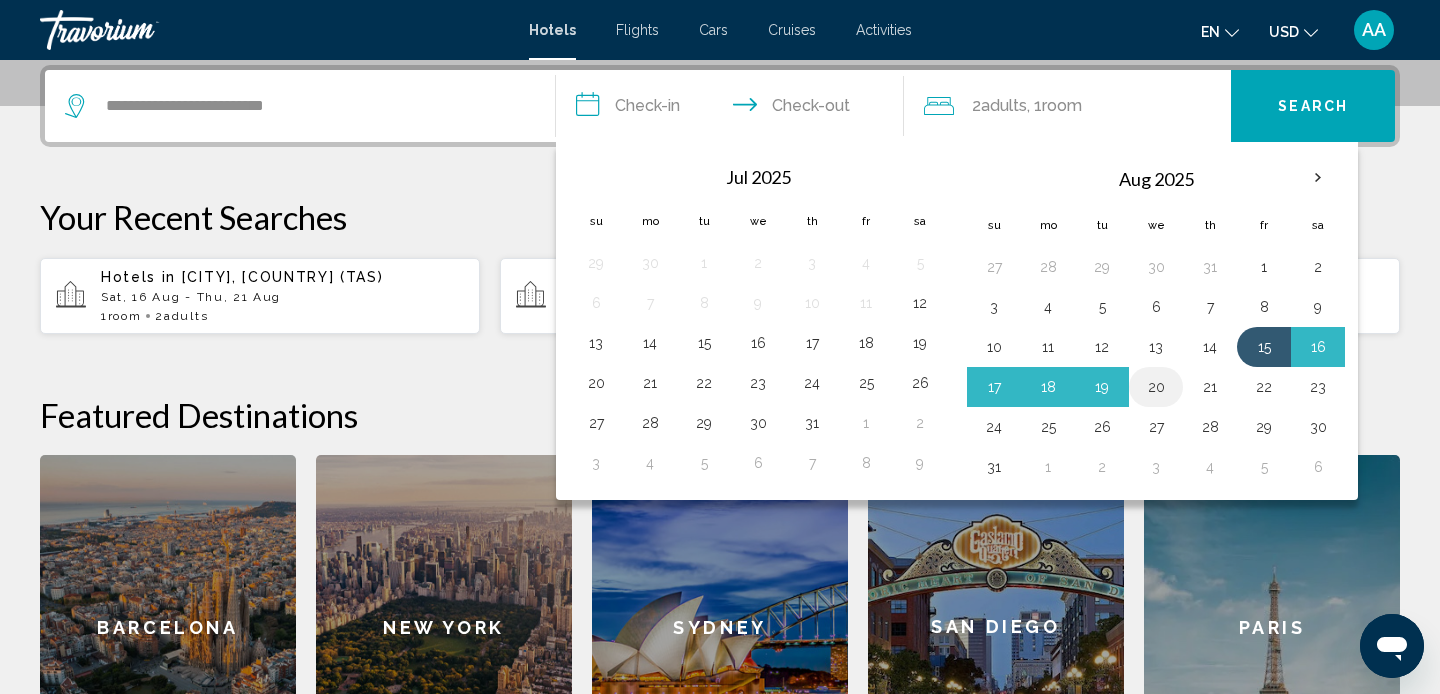 click on "20" at bounding box center (1156, 387) 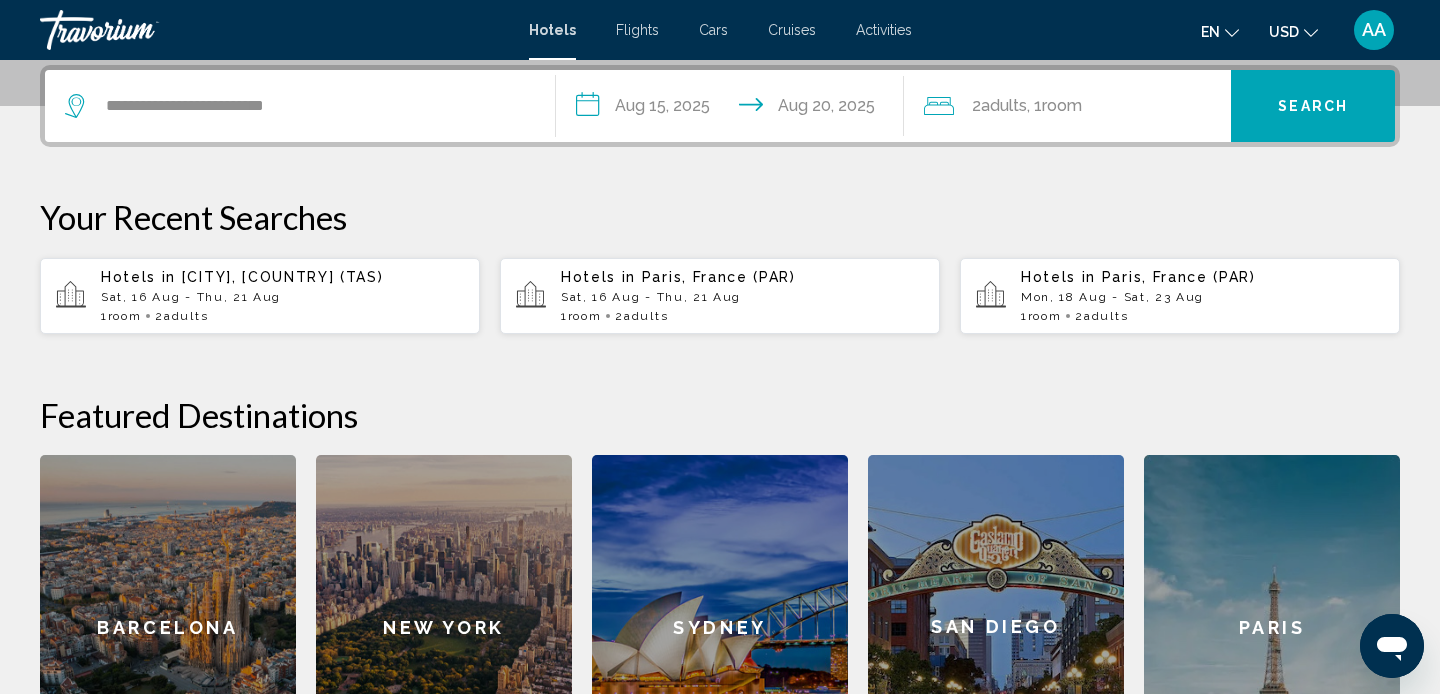 click on "Search" at bounding box center [1313, 107] 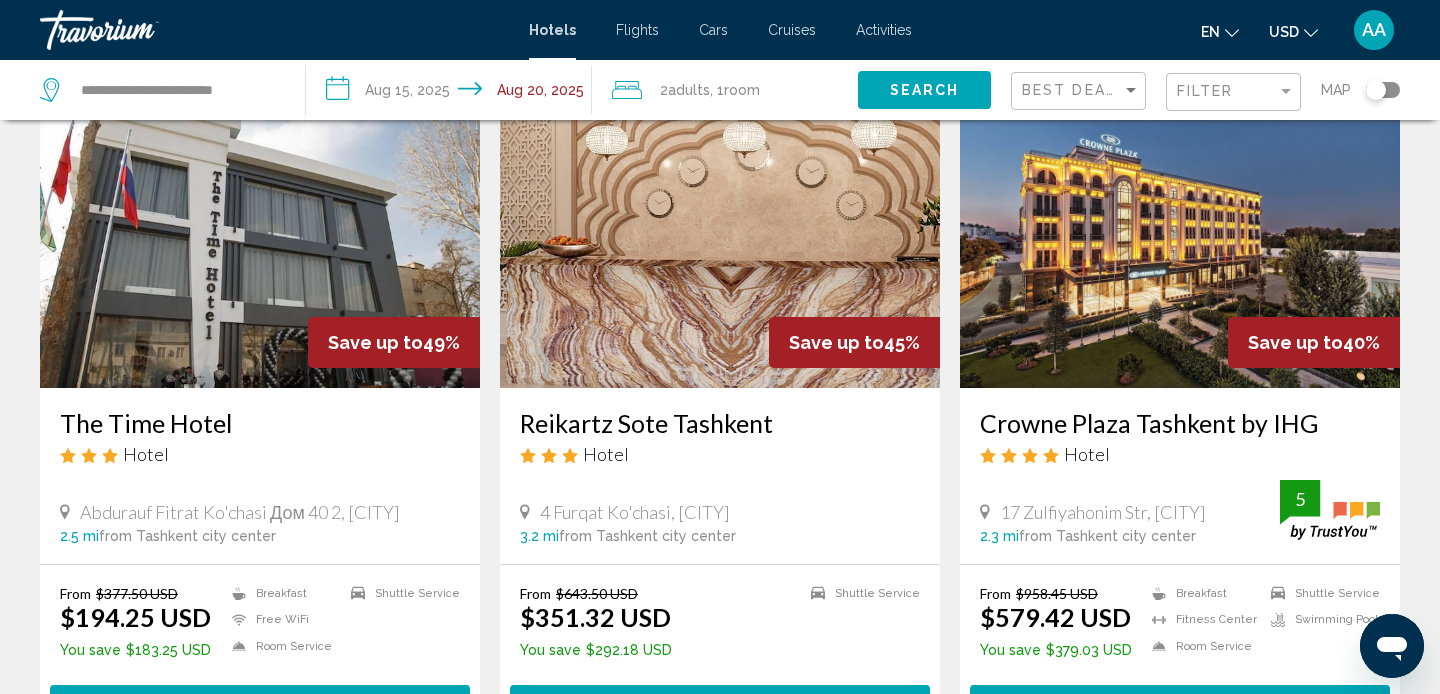 scroll, scrollTop: 830, scrollLeft: 0, axis: vertical 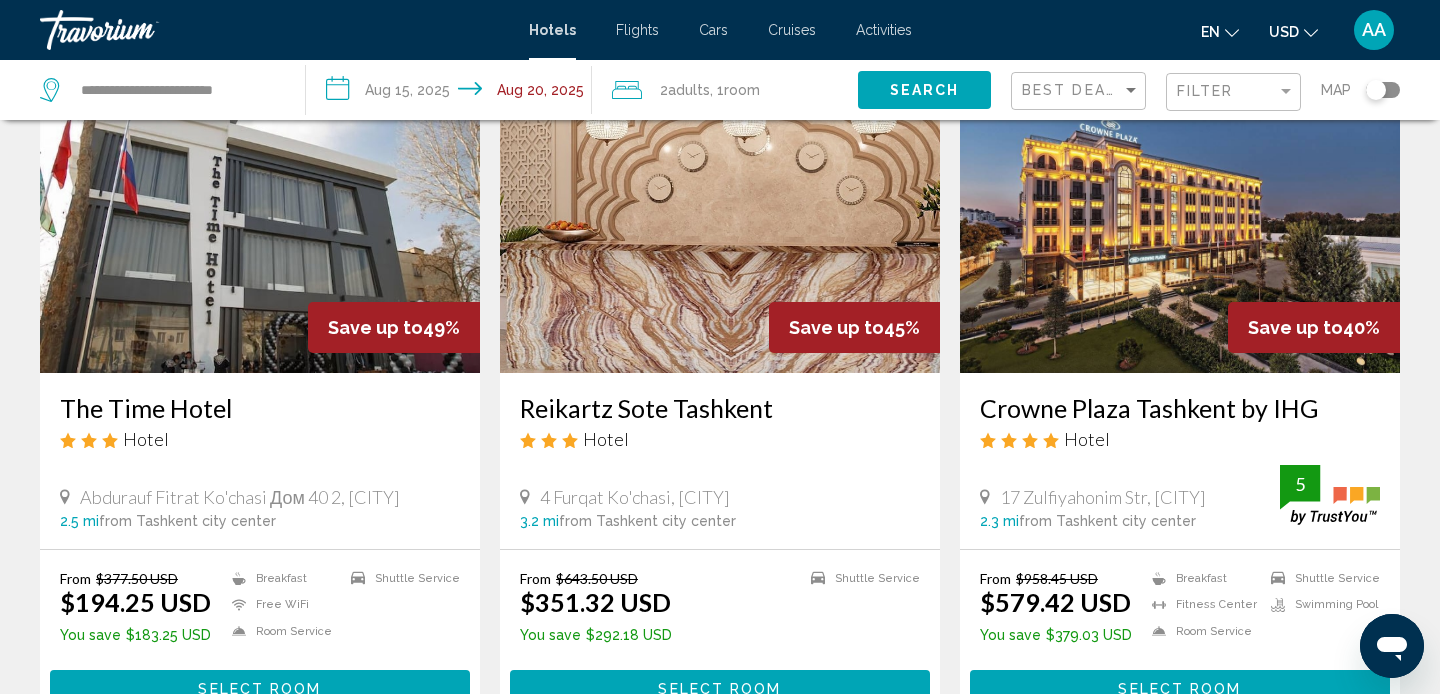 click on "Reikartz Sote Tashkent" at bounding box center [720, 408] 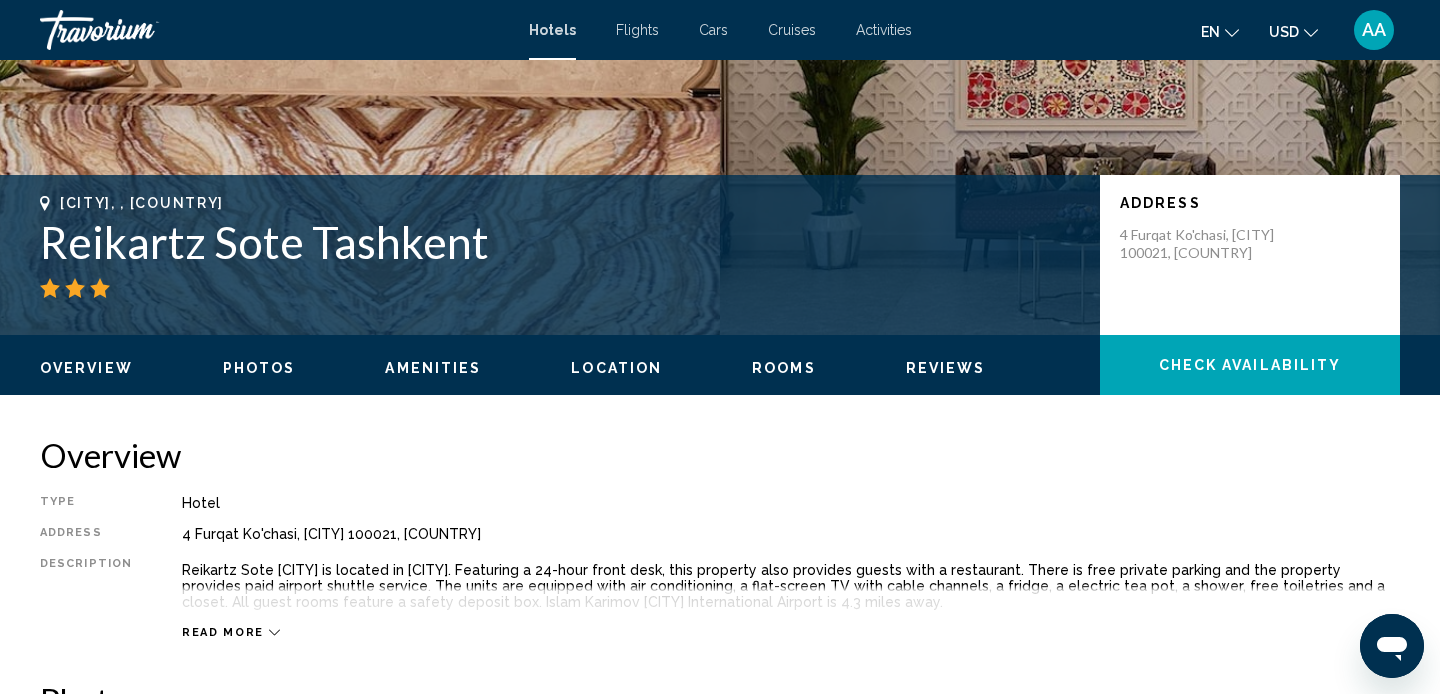 scroll, scrollTop: 294, scrollLeft: 0, axis: vertical 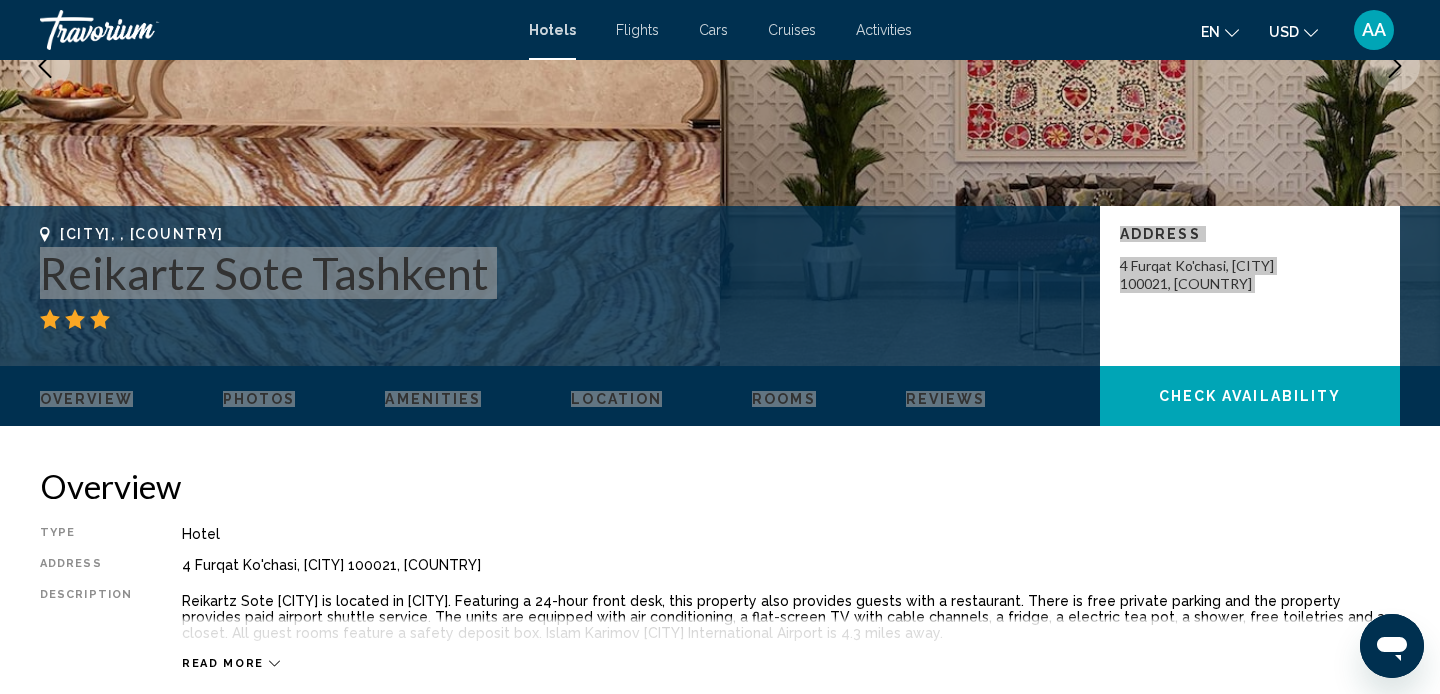 drag, startPoint x: 45, startPoint y: 272, endPoint x: 173, endPoint y: 446, distance: 216.00926 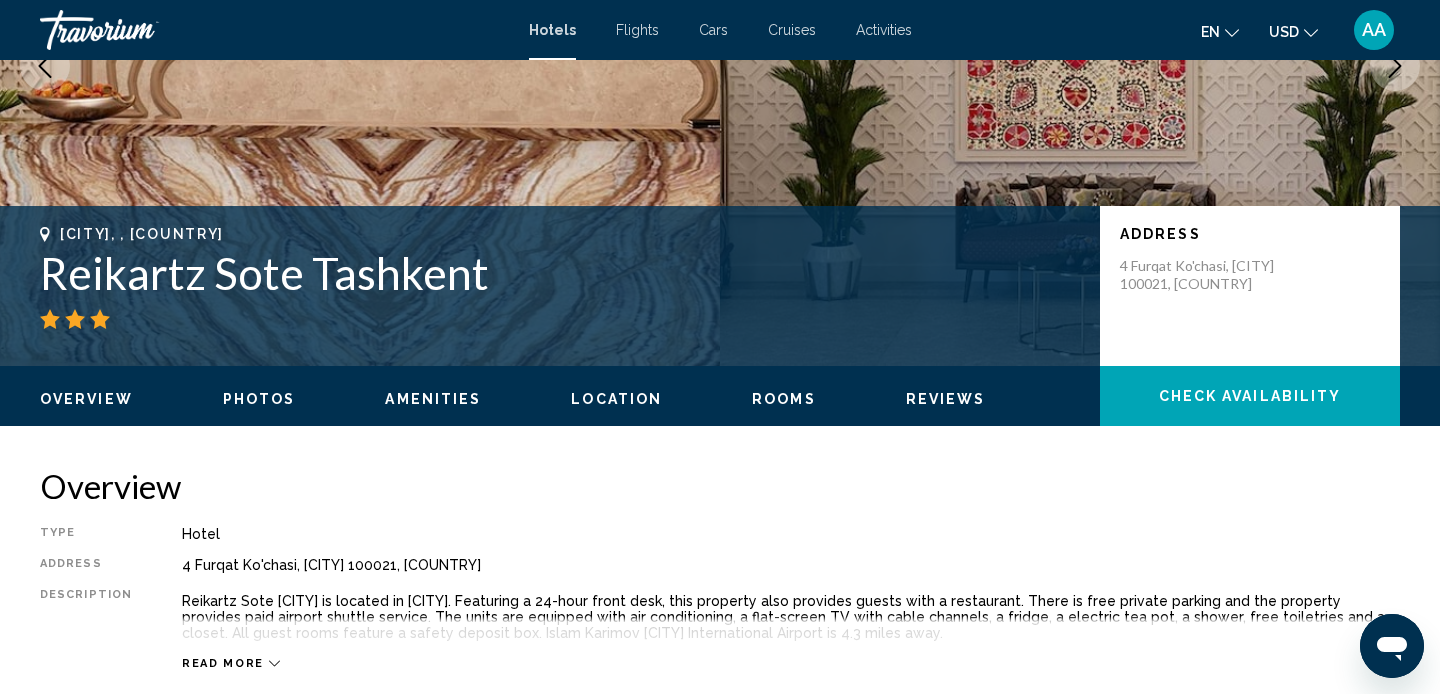 click on "[CITY], , [COUNTRY] Reikartz Sote [CITY]
Address [NUMBER] [STREET], [CITY]  [POSTAL_CODE], [COUNTRY] Overview
Photos
Amenities
Location
Rooms
Reviews
Check Availability Check Availability Overview Type Hotel Address [NUMBER] [STREET], [CITY]  [POSTAL_CODE], [COUNTRY] Description Reikartz Sote [CITY] is located in [CITY]. Featuring a 24-hour front desk, this property also provides guests with a restaurant. There is free private parking and the property provides paid airport shuttle service. The units are equipped with air conditioning, a flat-screen TV with cable channels, a fridge, a electric tea pot, a shower, free toiletries and a closet. All guest rooms feature a safety deposit box. Islam Karimov [CITY] International Airport is 4.3 miles away." at bounding box center [720, 1920] 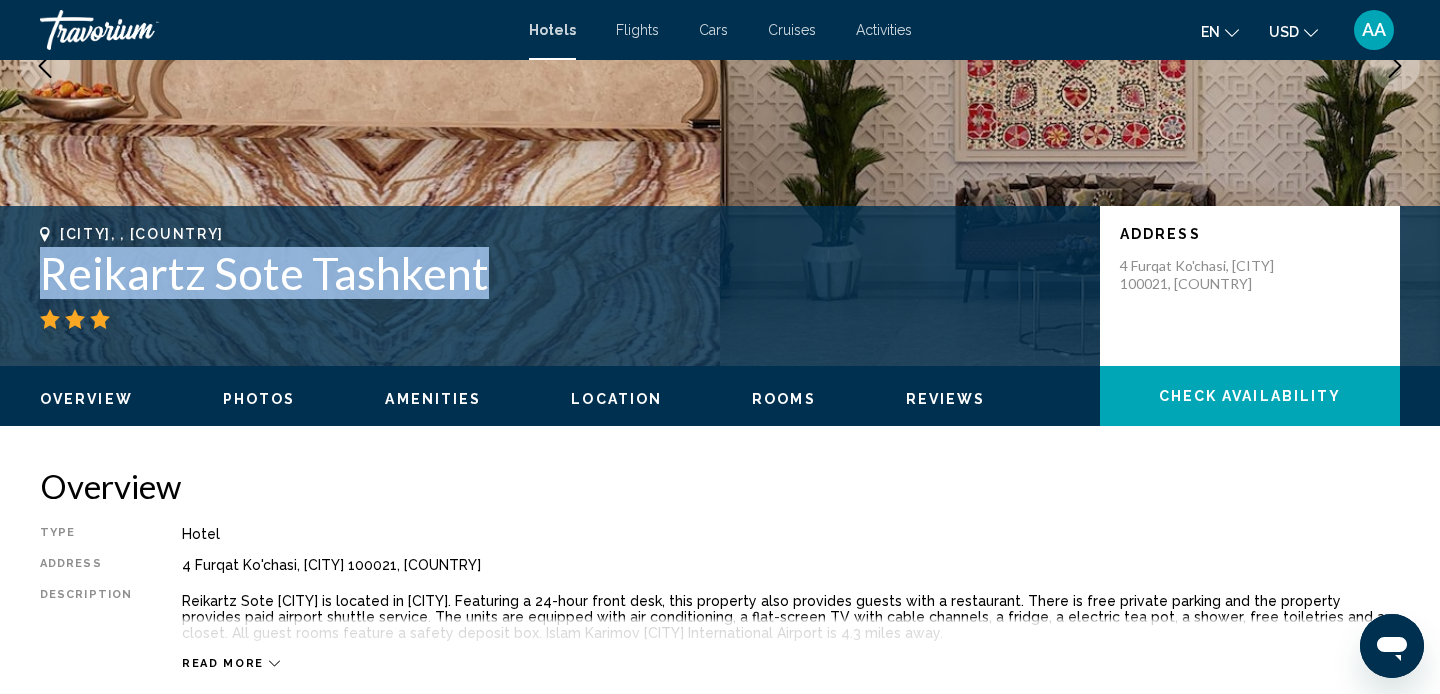 drag, startPoint x: 40, startPoint y: 266, endPoint x: 470, endPoint y: 271, distance: 430.02908 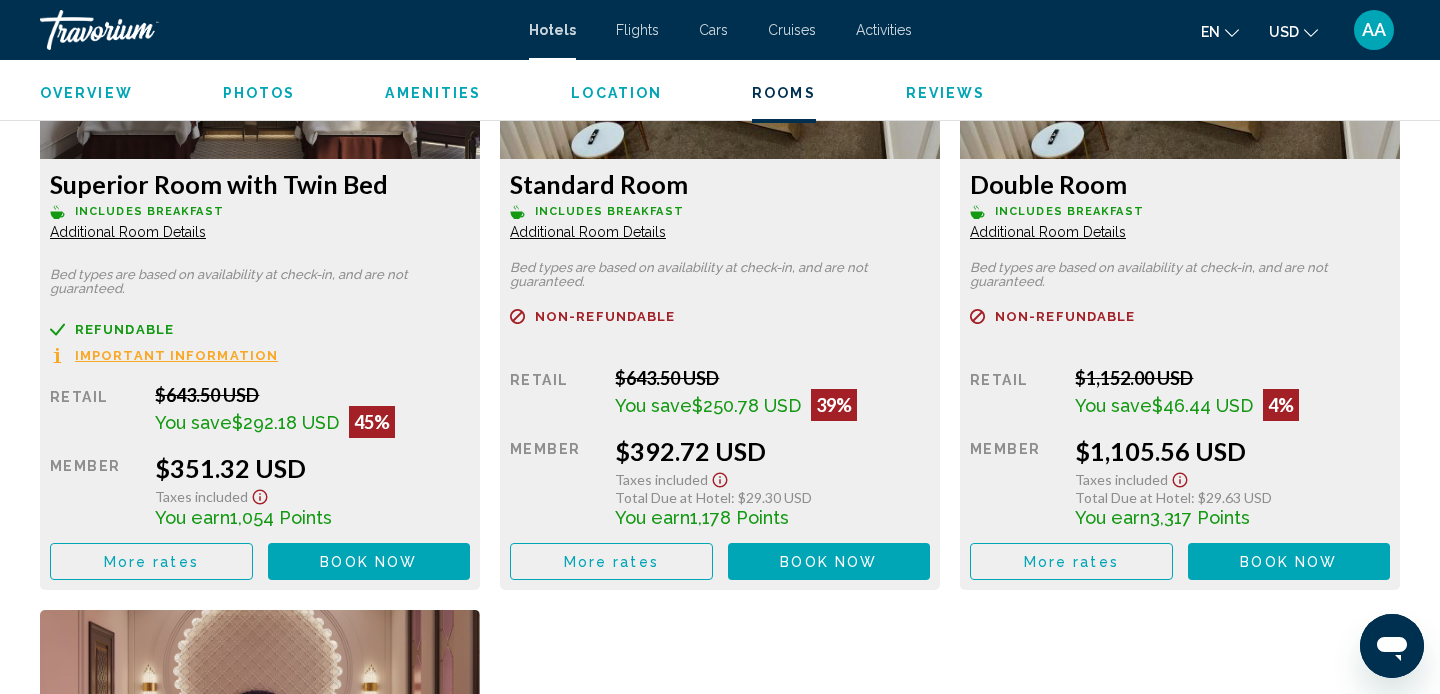 scroll, scrollTop: 2834, scrollLeft: 0, axis: vertical 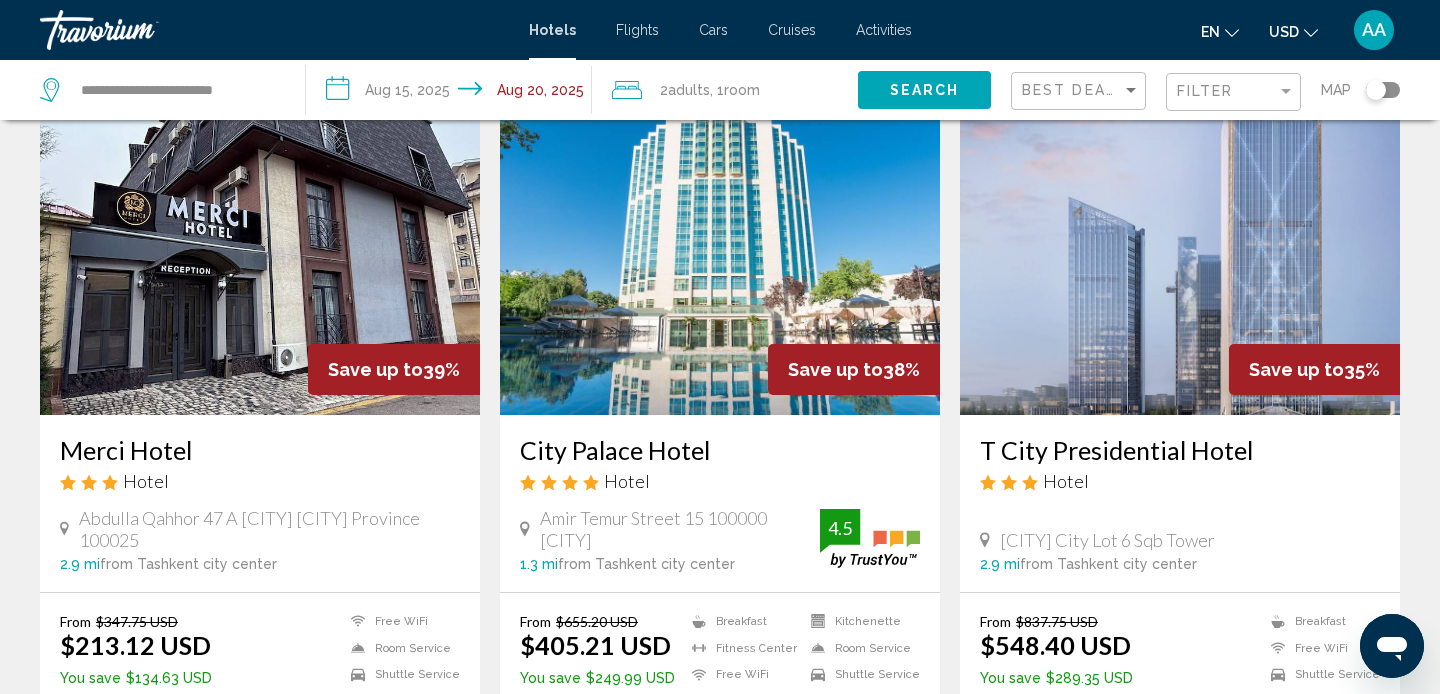click at bounding box center [720, 255] 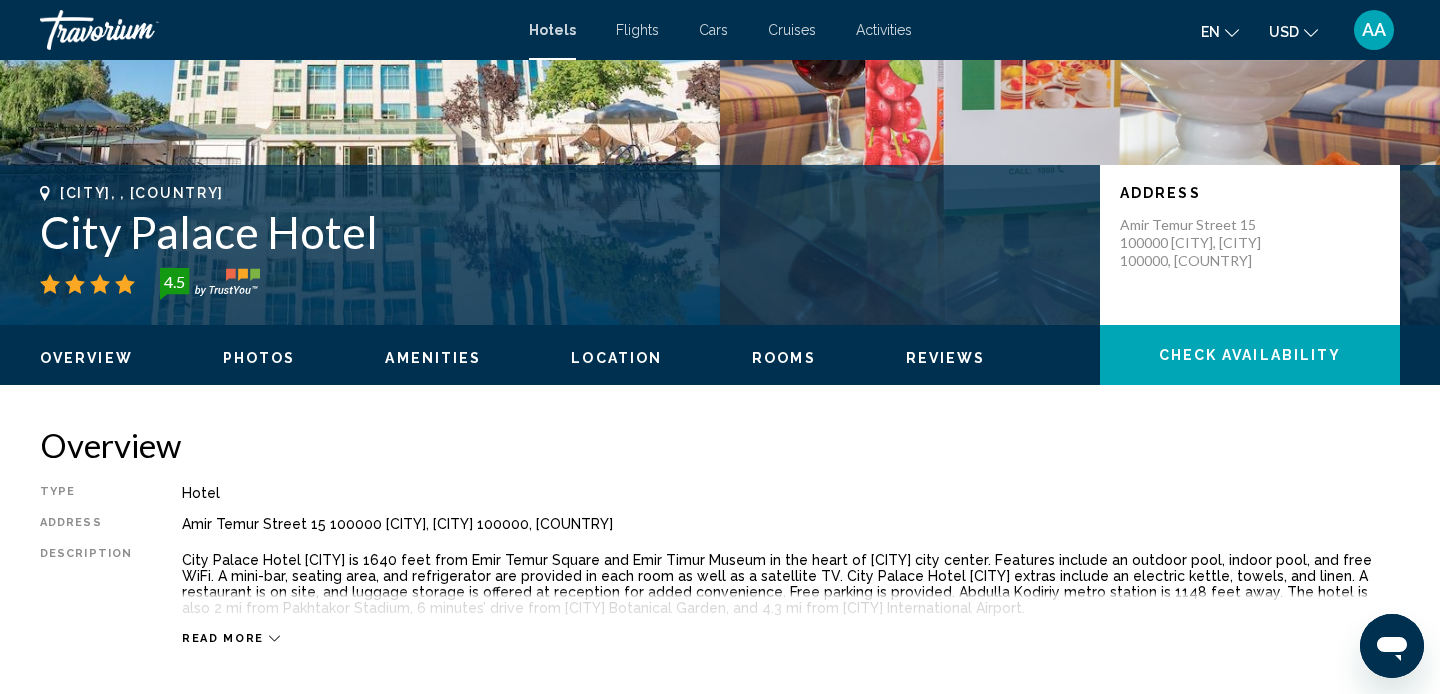 scroll, scrollTop: 302, scrollLeft: 0, axis: vertical 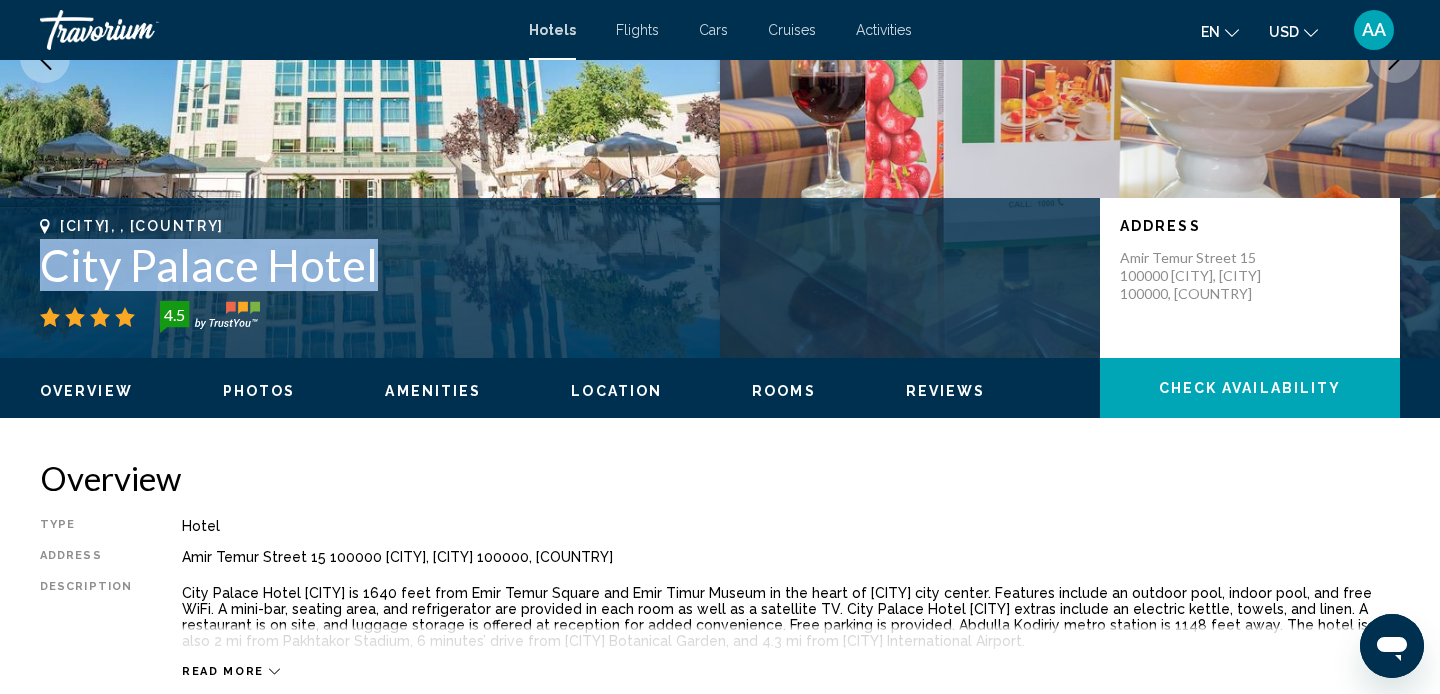 drag, startPoint x: 48, startPoint y: 270, endPoint x: 415, endPoint y: 291, distance: 367.6003 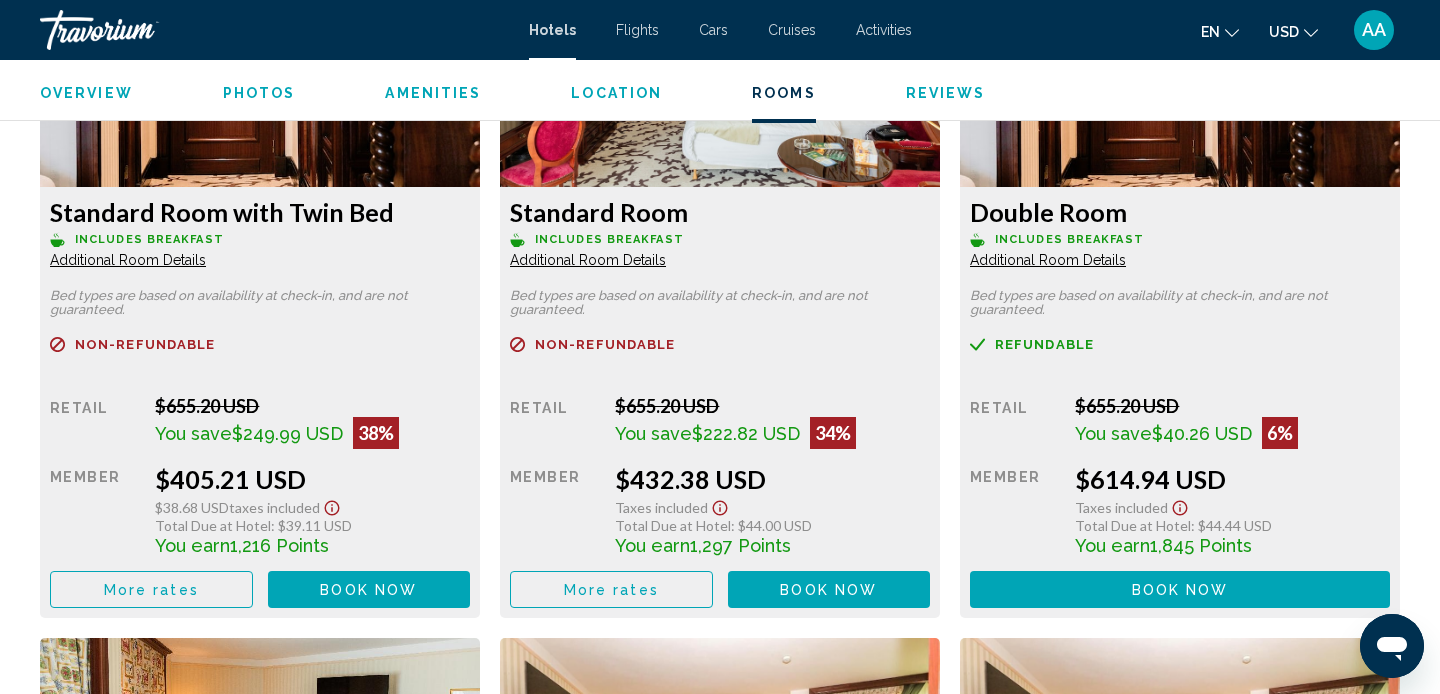 scroll, scrollTop: 2822, scrollLeft: 0, axis: vertical 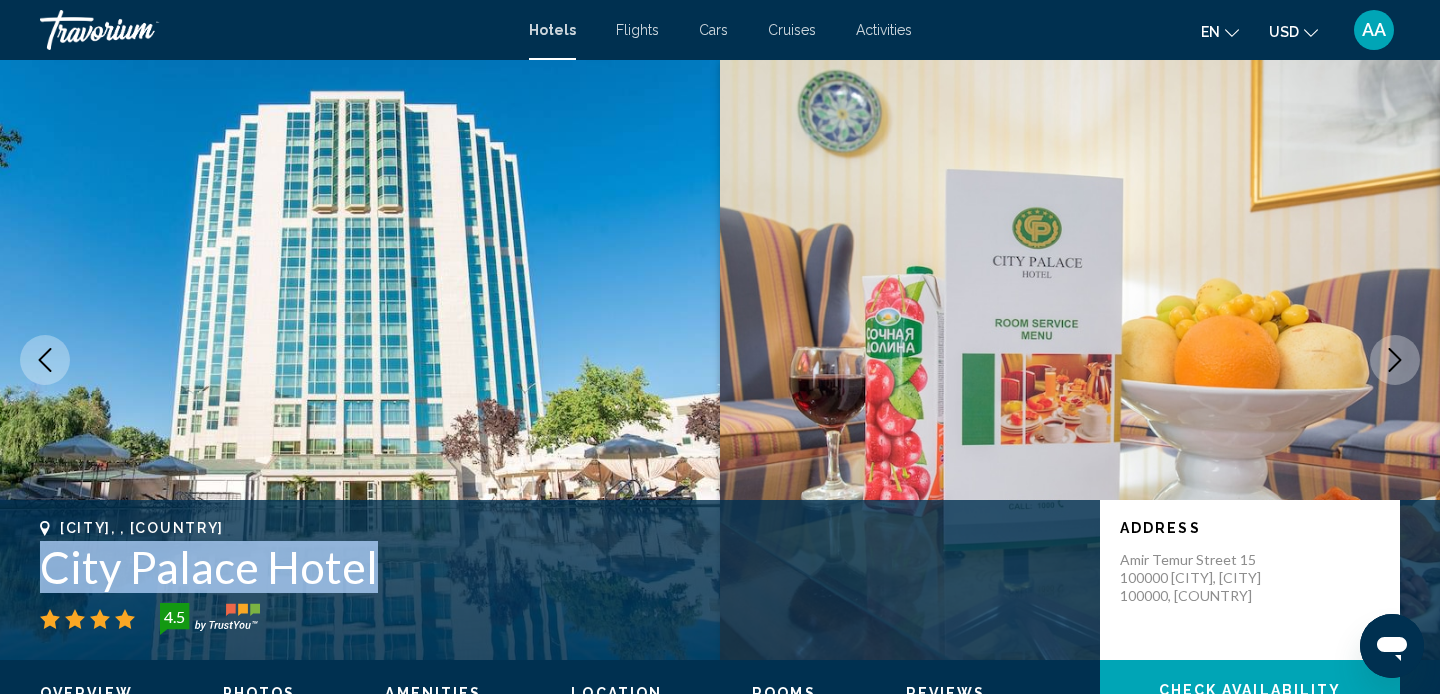 click at bounding box center [140, 30] 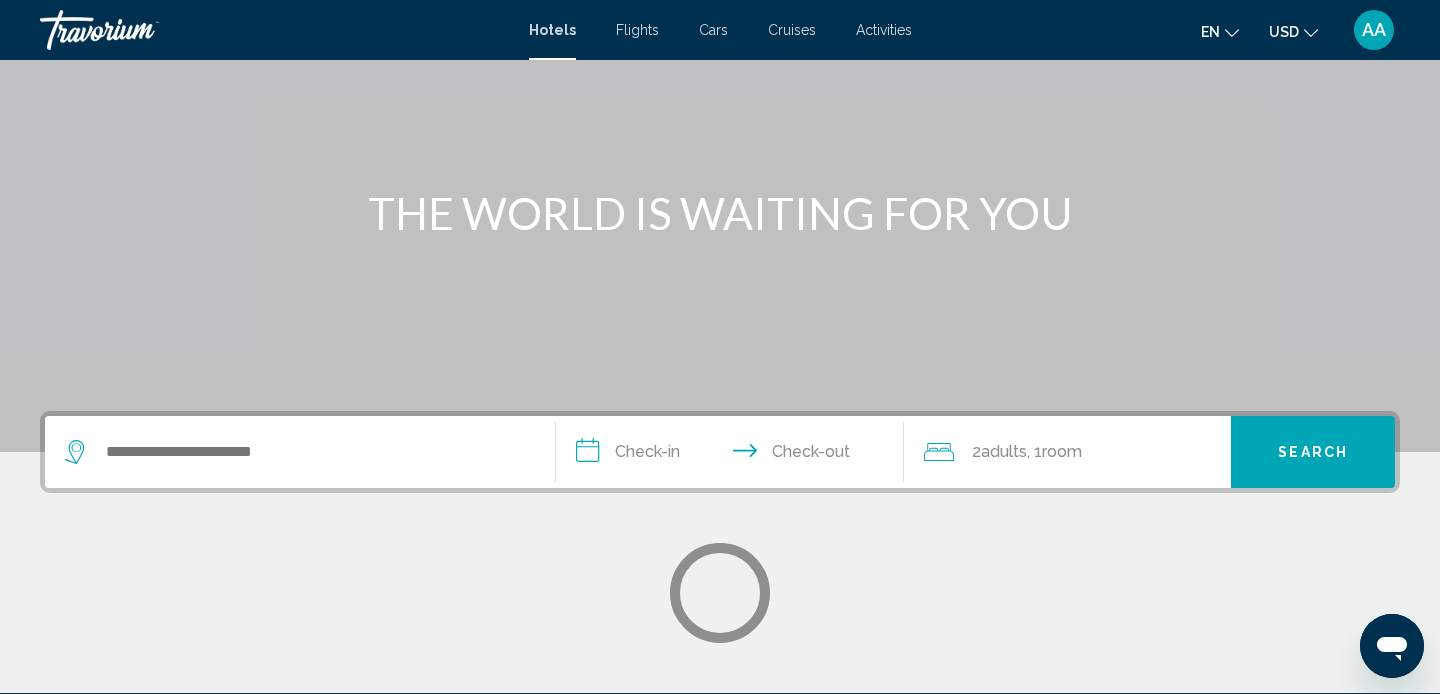 scroll, scrollTop: 150, scrollLeft: 0, axis: vertical 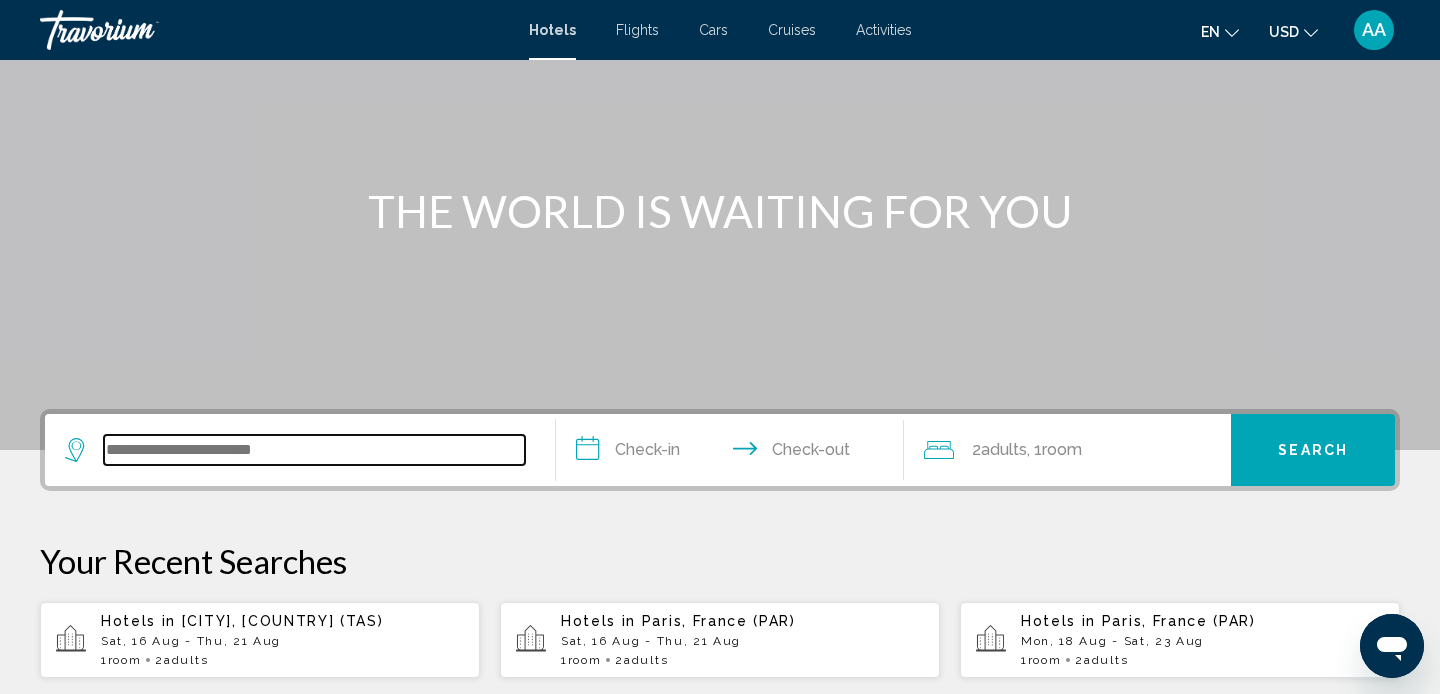 click at bounding box center [314, 450] 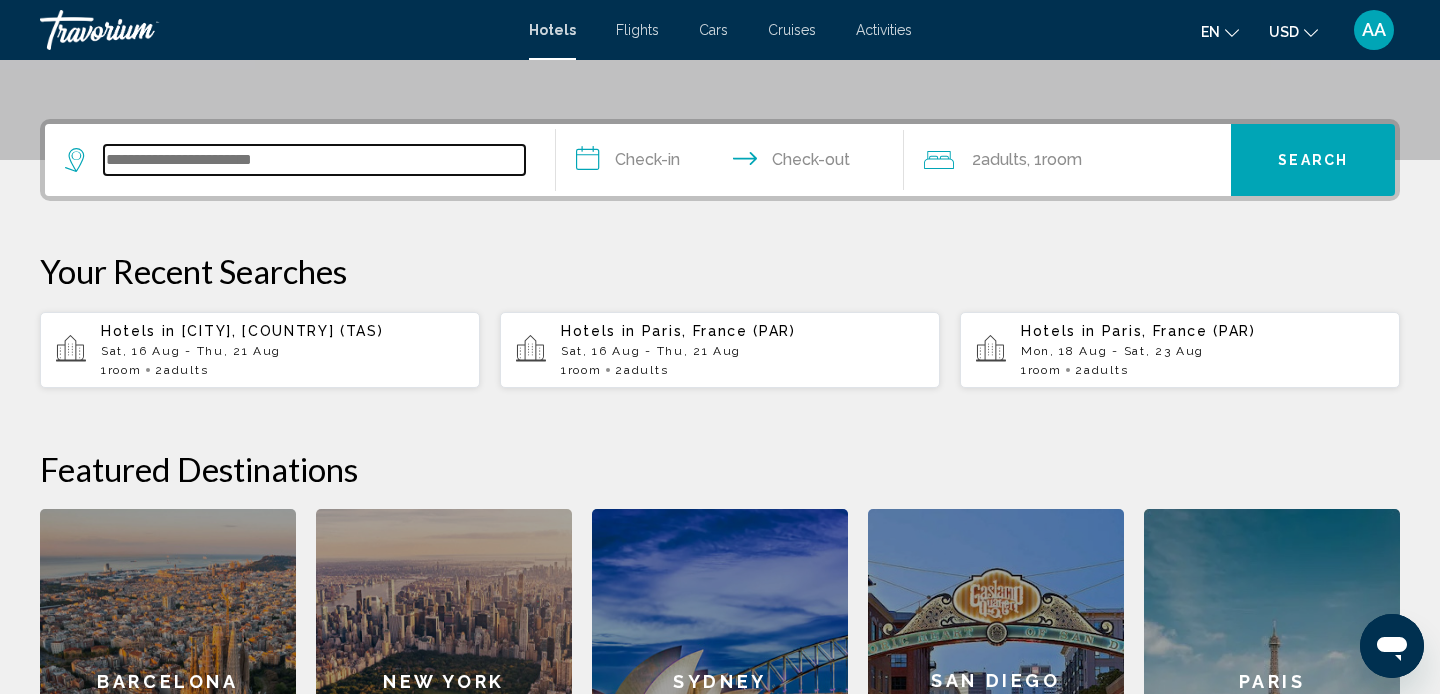 scroll, scrollTop: 494, scrollLeft: 0, axis: vertical 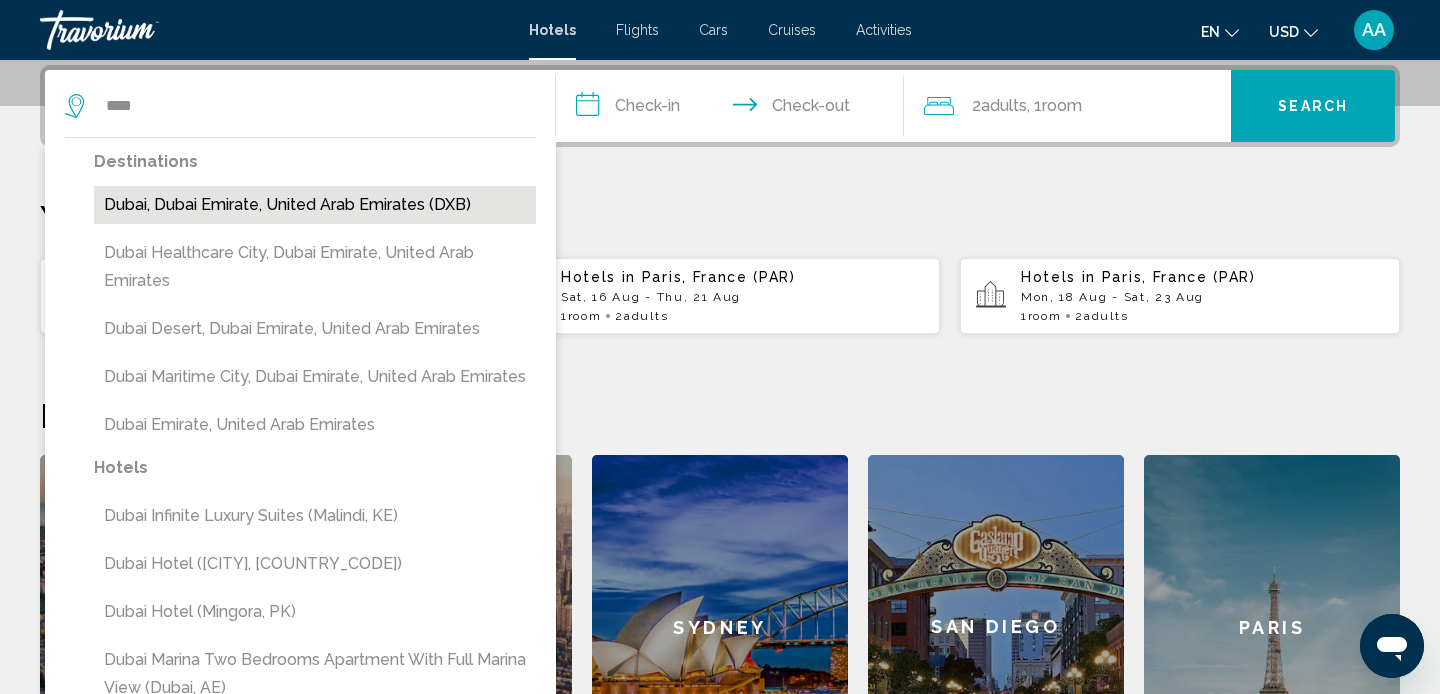 click on "Dubai, Dubai Emirate, United Arab Emirates (DXB)" at bounding box center (315, 205) 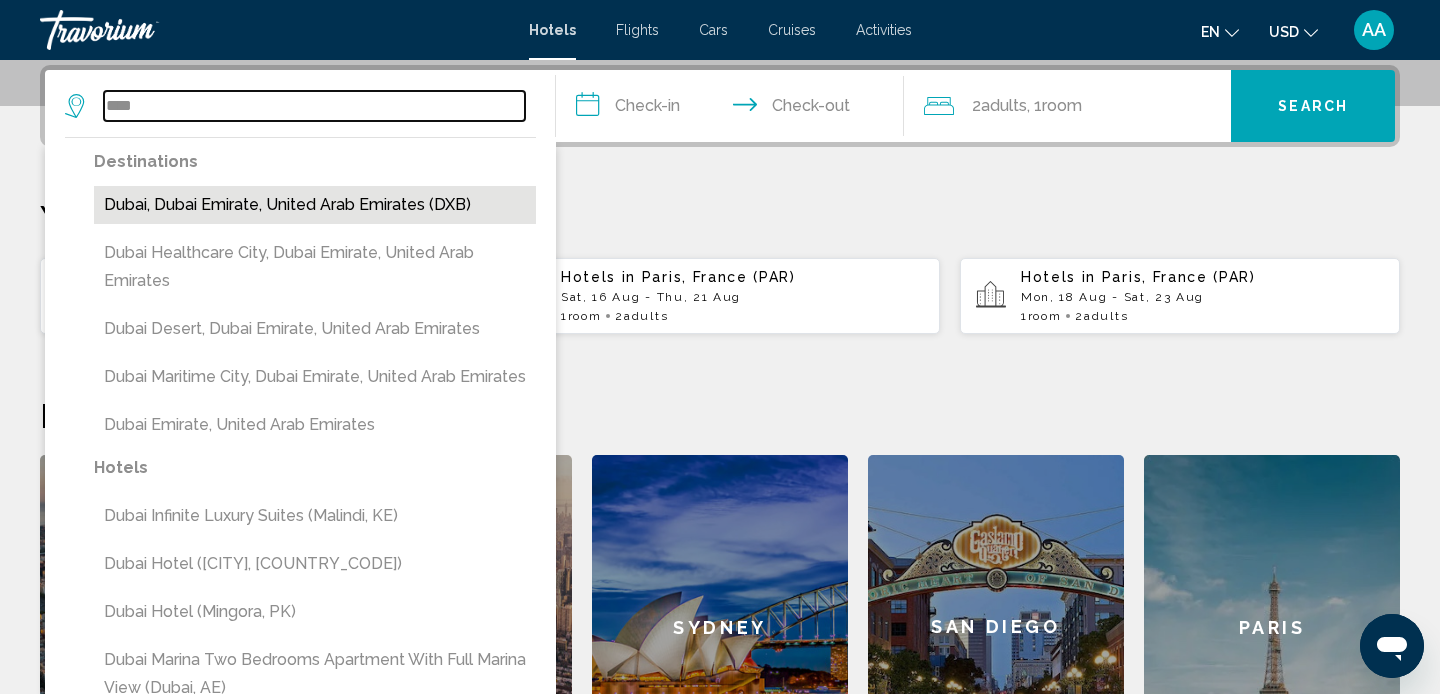 type on "**********" 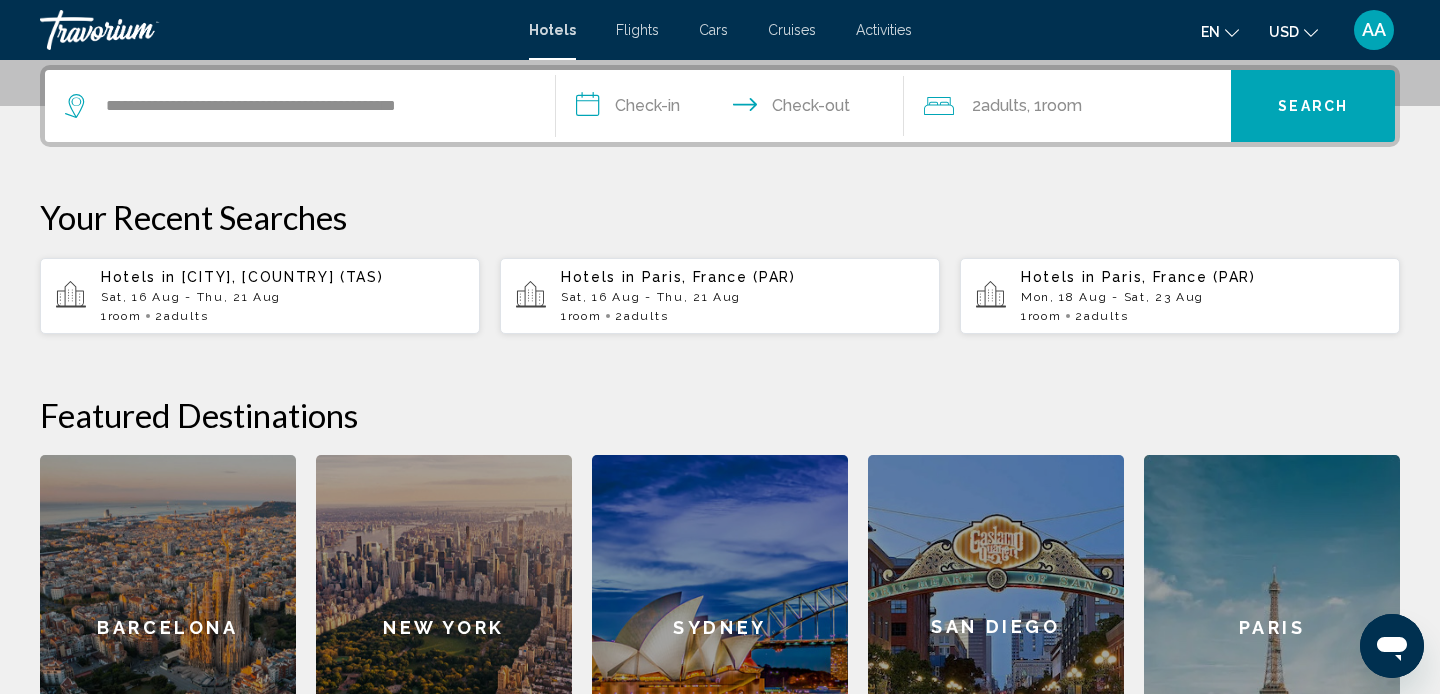 click on "**********" at bounding box center [734, 109] 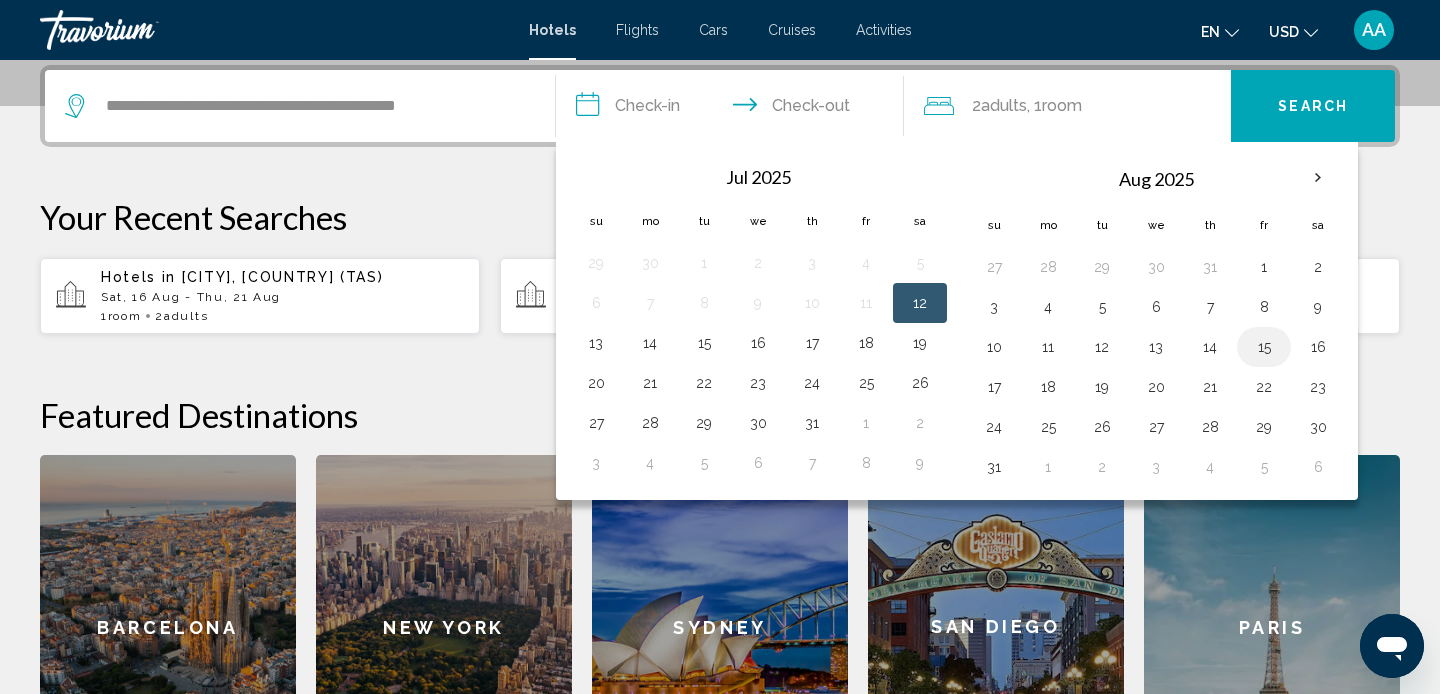 click on "15" at bounding box center [1264, 347] 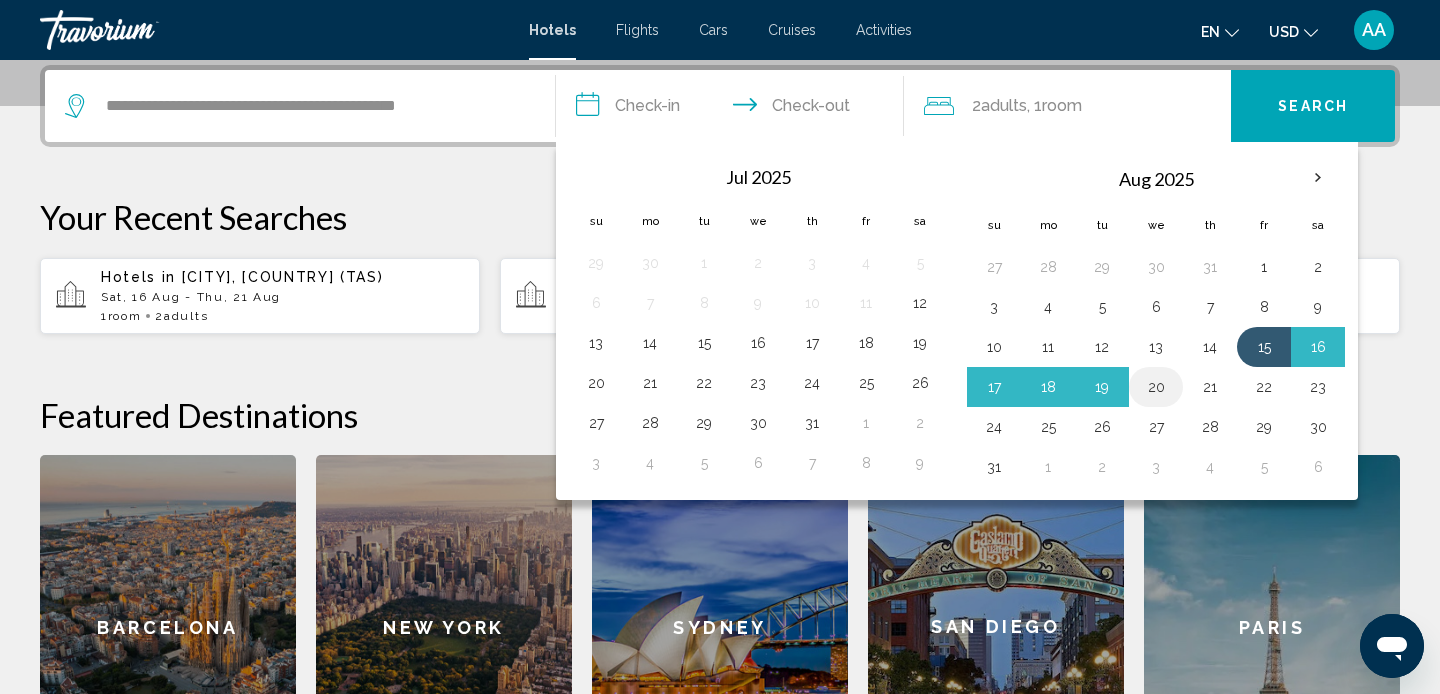 click on "20" at bounding box center [1156, 387] 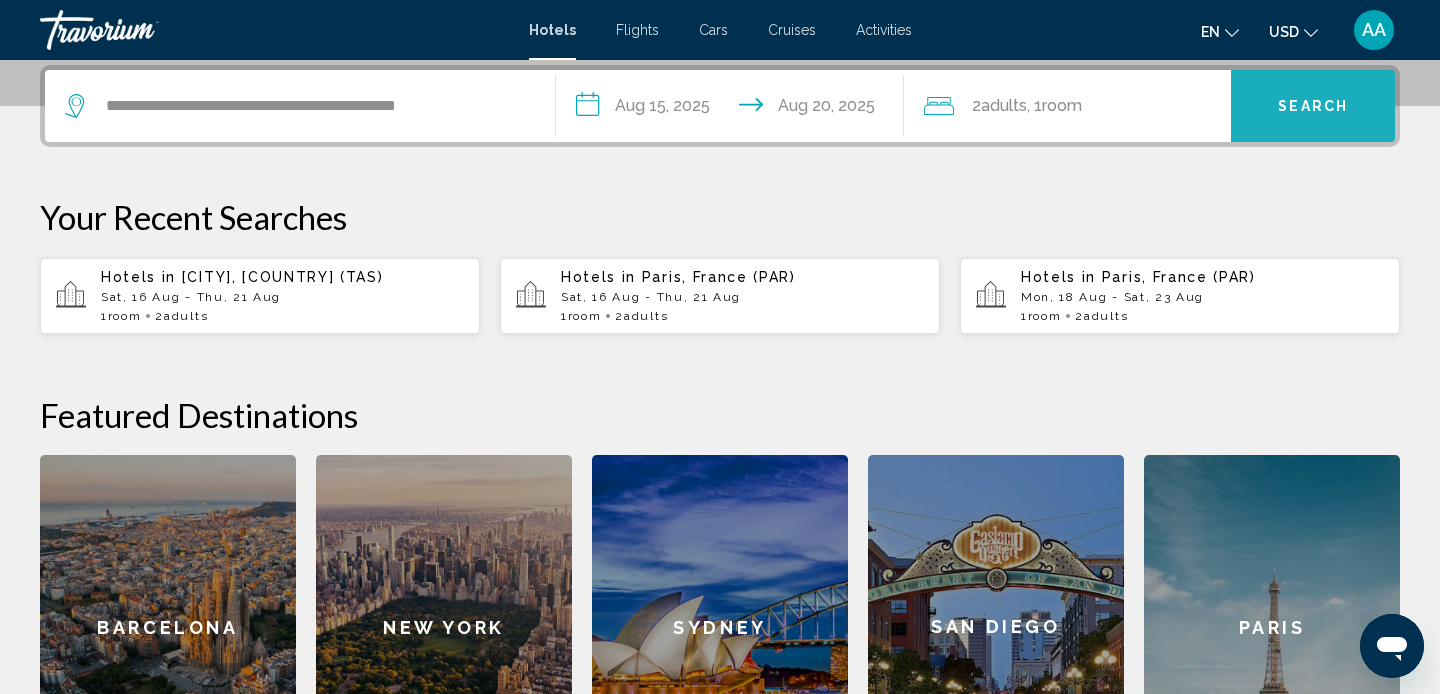 click on "Search" at bounding box center (1313, 106) 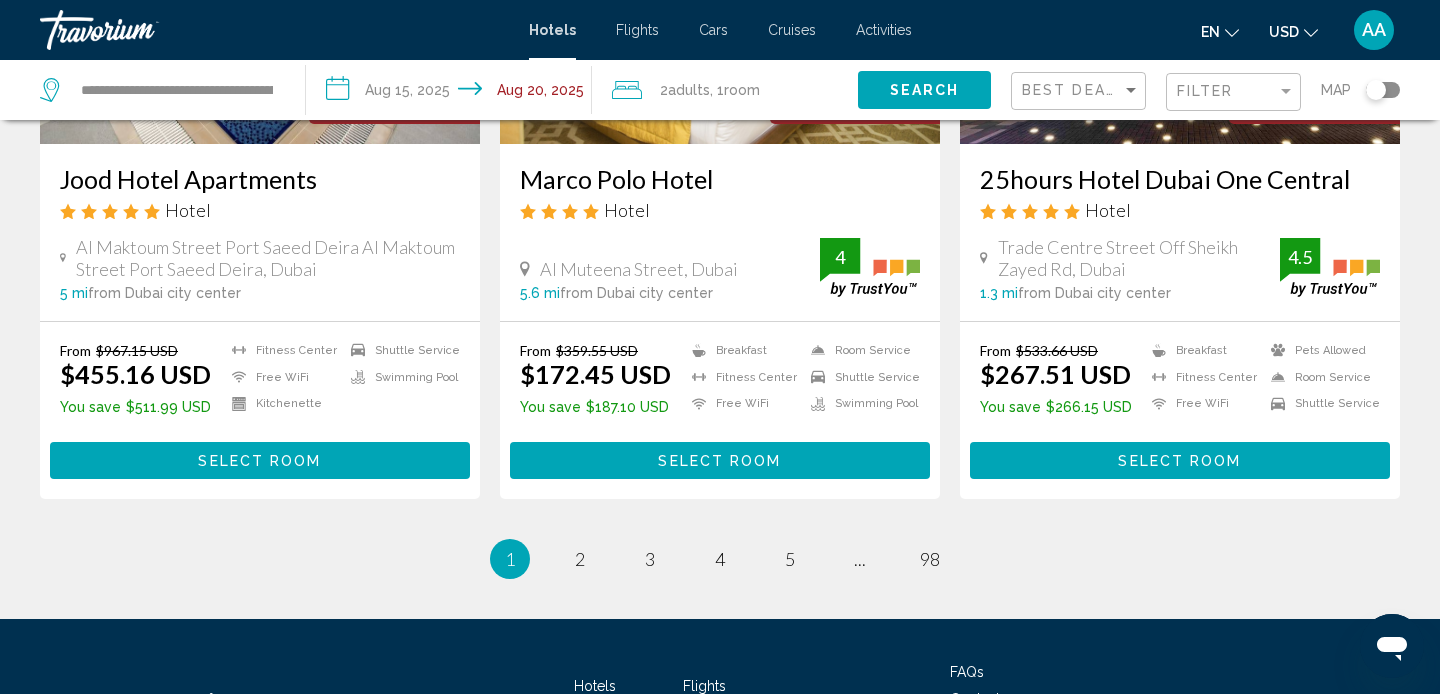 scroll, scrollTop: 2556, scrollLeft: 0, axis: vertical 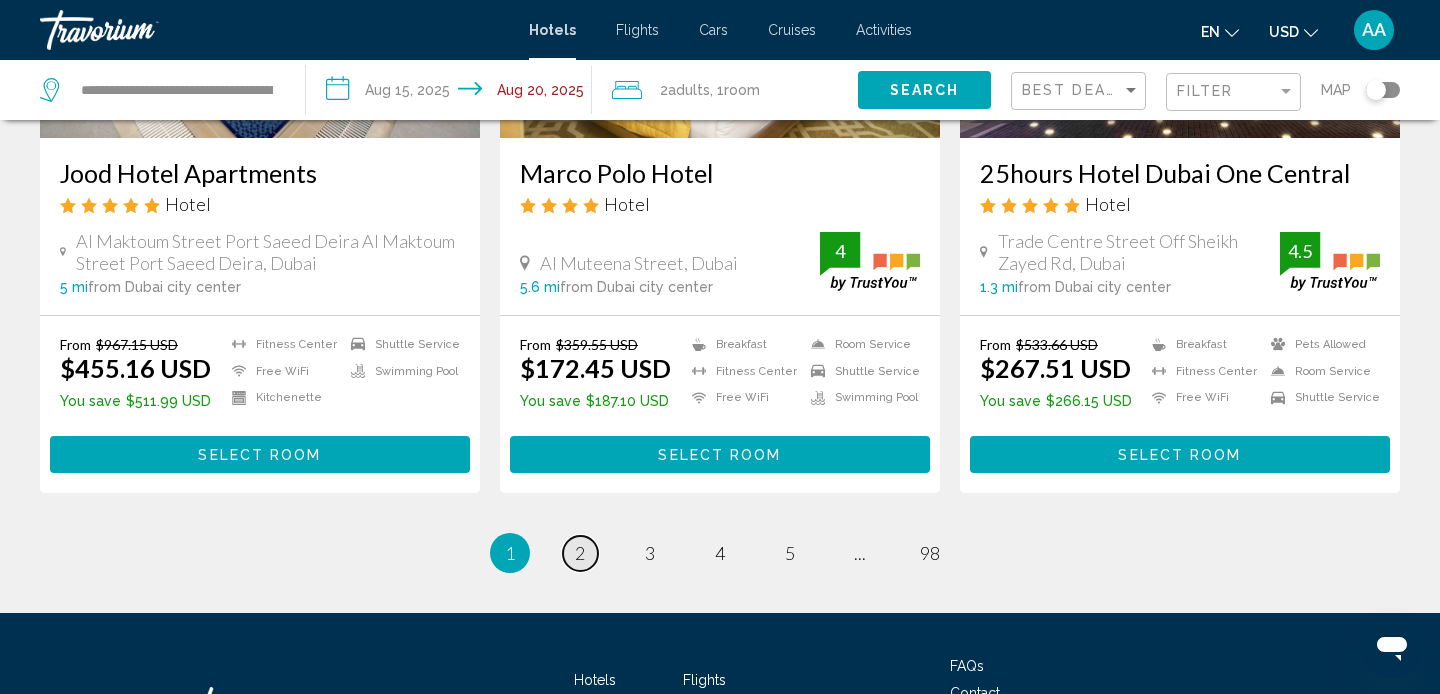 click on "2" at bounding box center [580, 553] 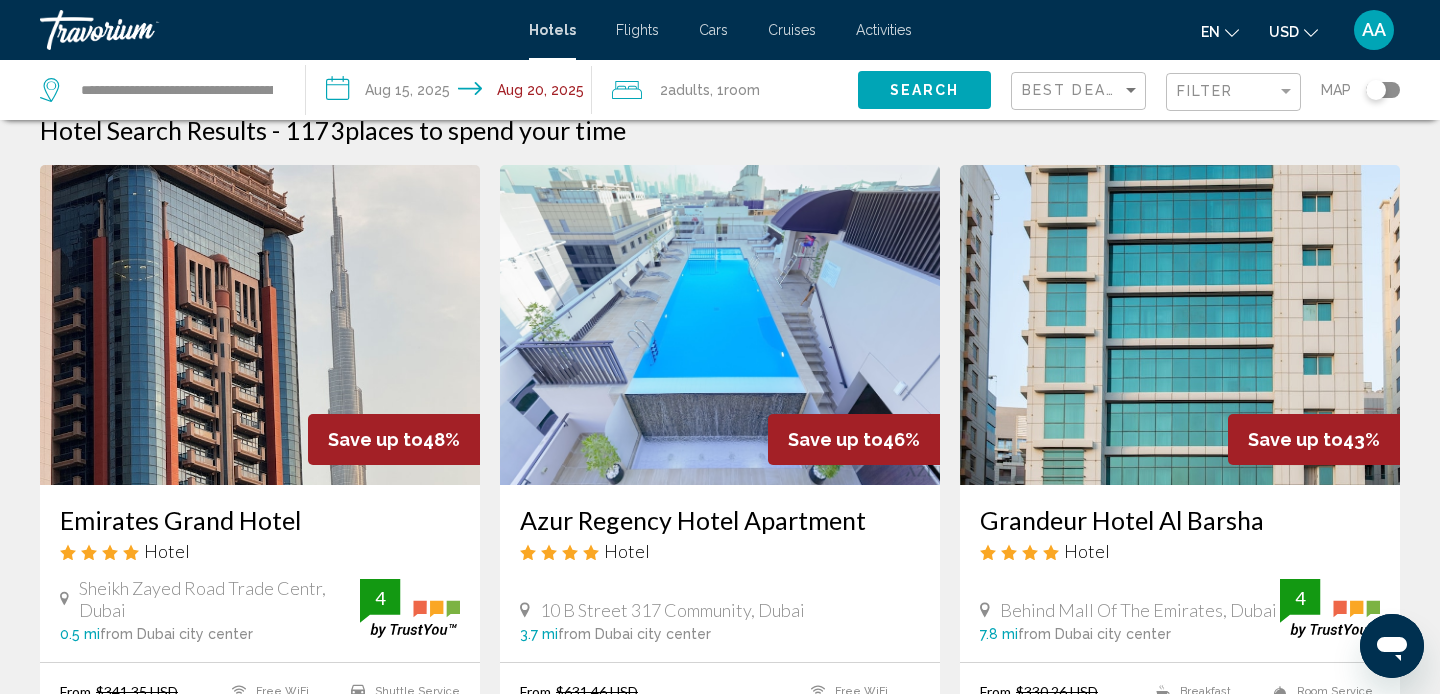 scroll, scrollTop: 0, scrollLeft: 0, axis: both 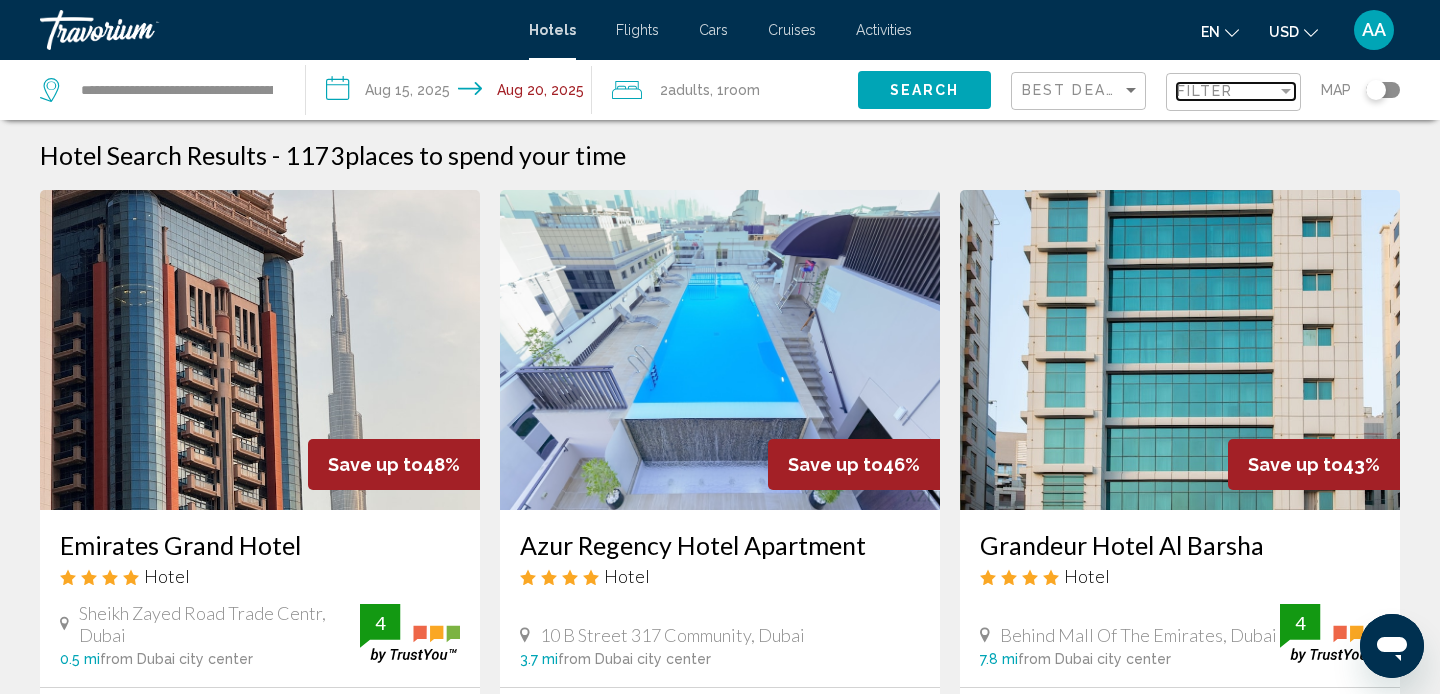 click on "Filter" at bounding box center [1227, 91] 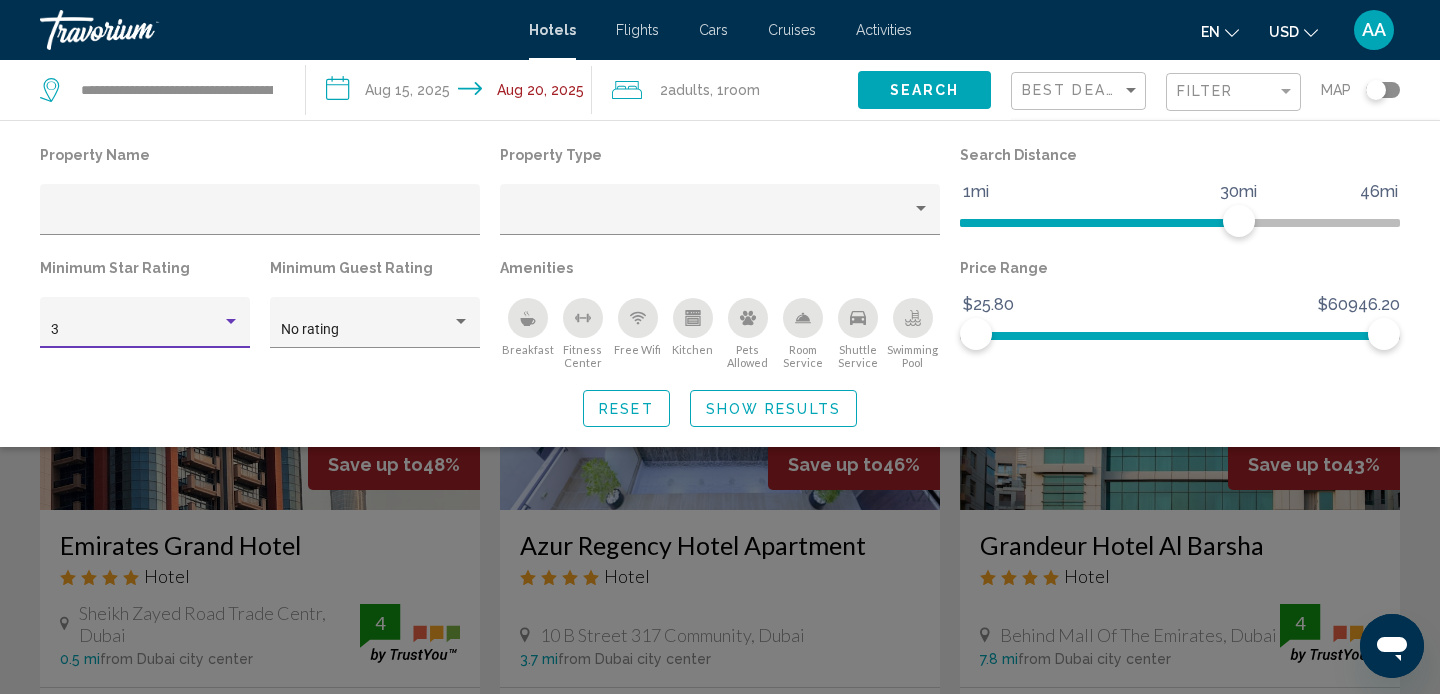 click on "3" at bounding box center (136, 330) 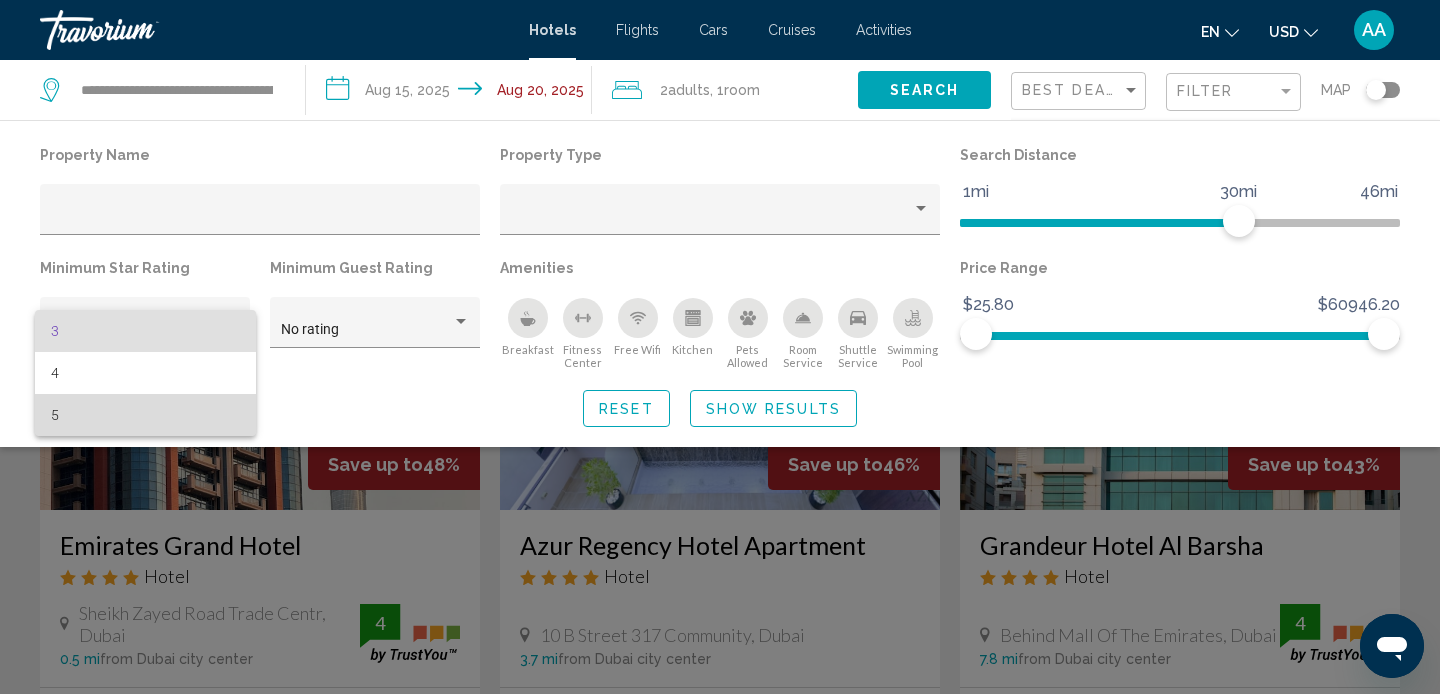 click on "5" at bounding box center (145, 415) 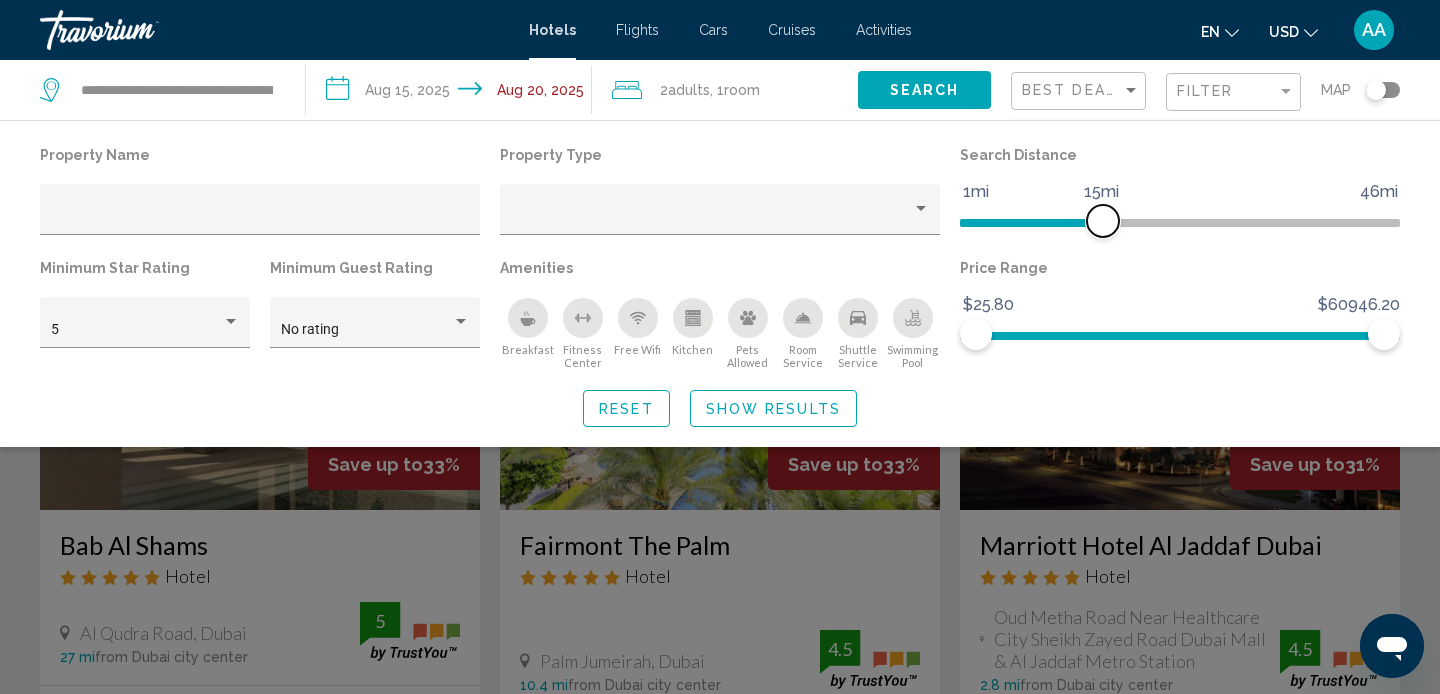 drag, startPoint x: 1243, startPoint y: 219, endPoint x: 1104, endPoint y: 223, distance: 139.05754 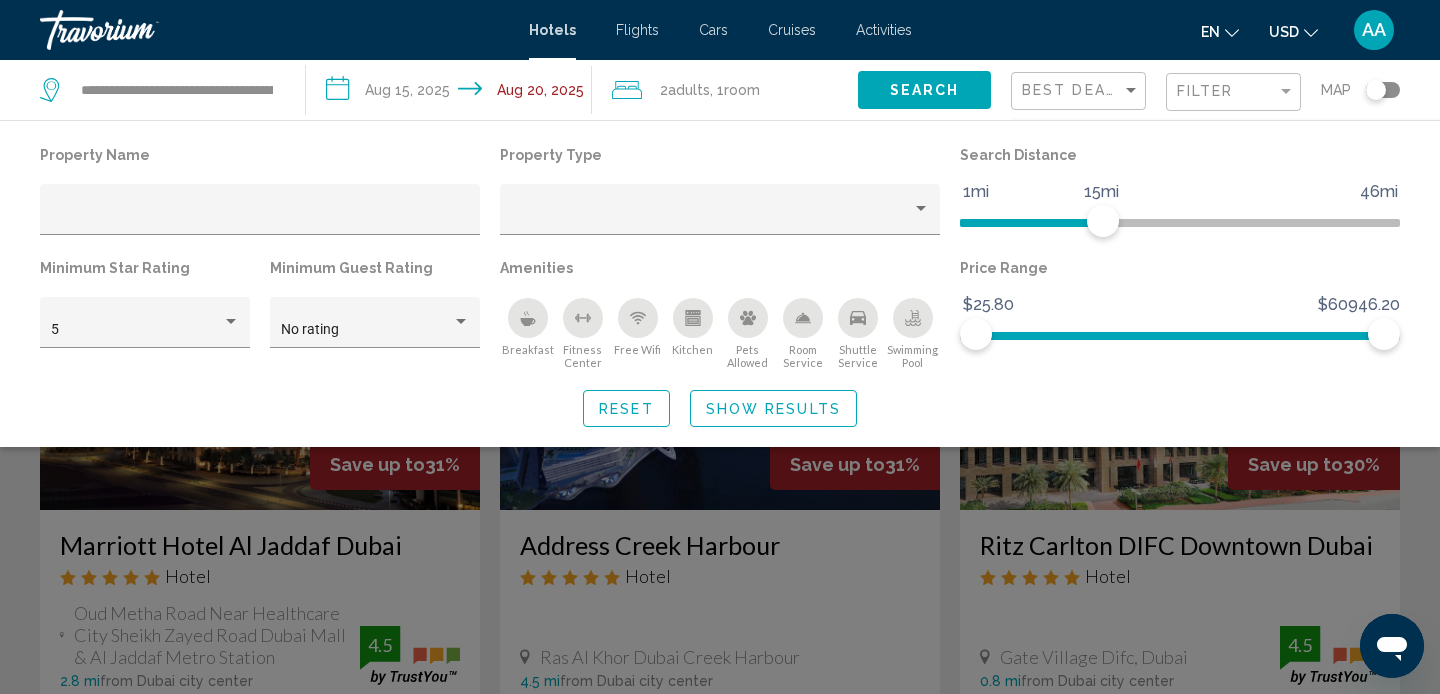 click 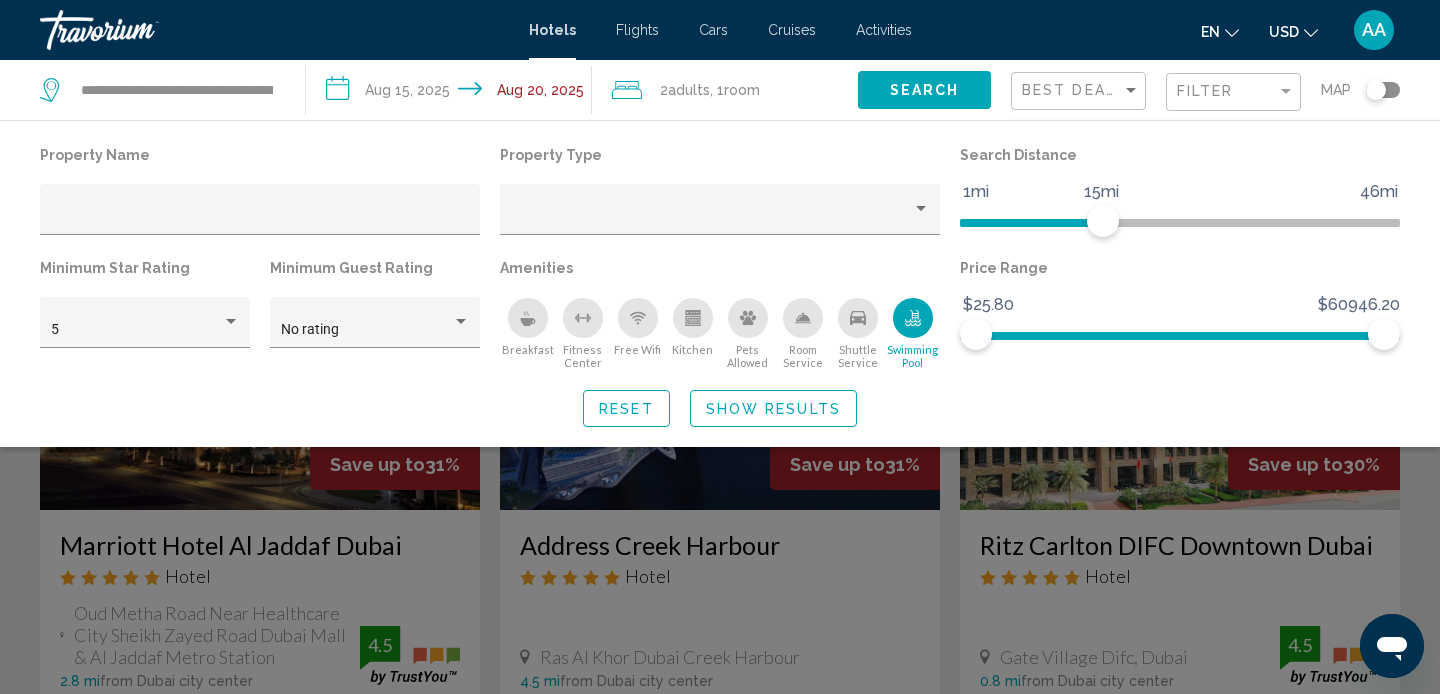 click on "Show Results" 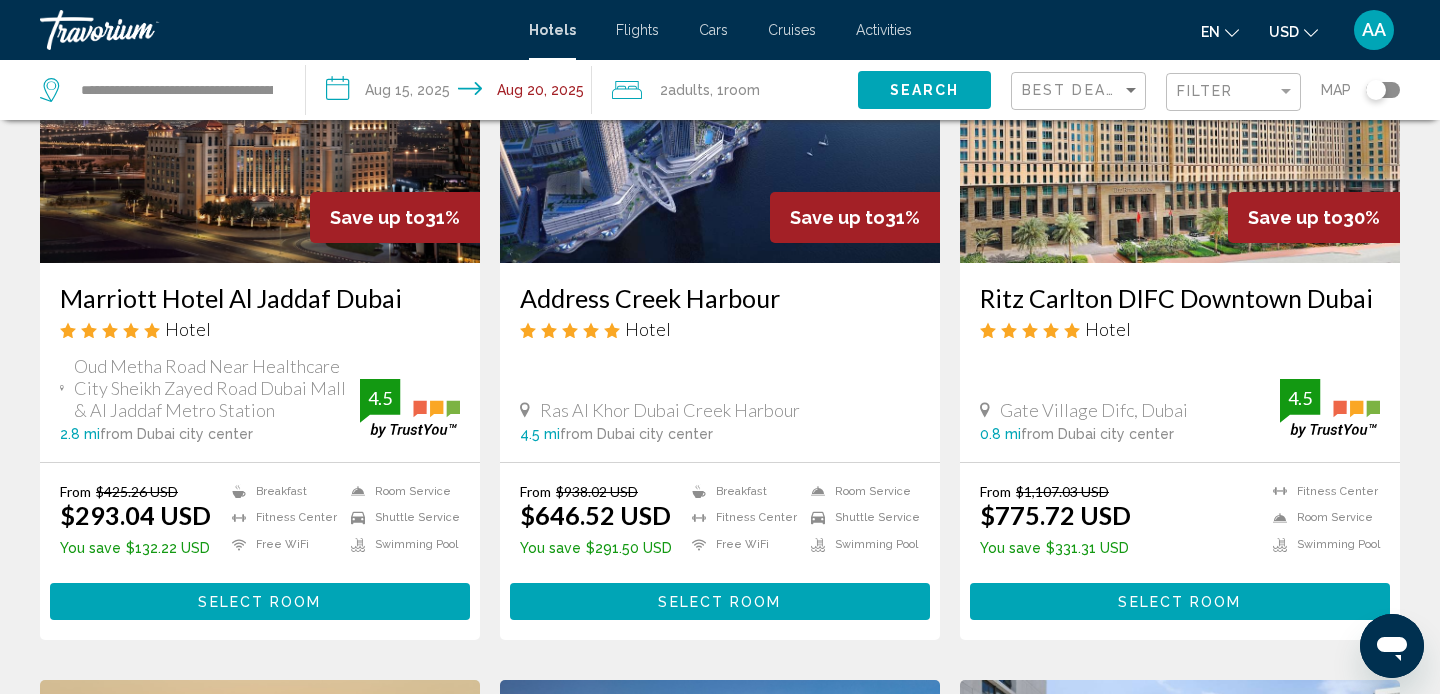 scroll, scrollTop: 0, scrollLeft: 0, axis: both 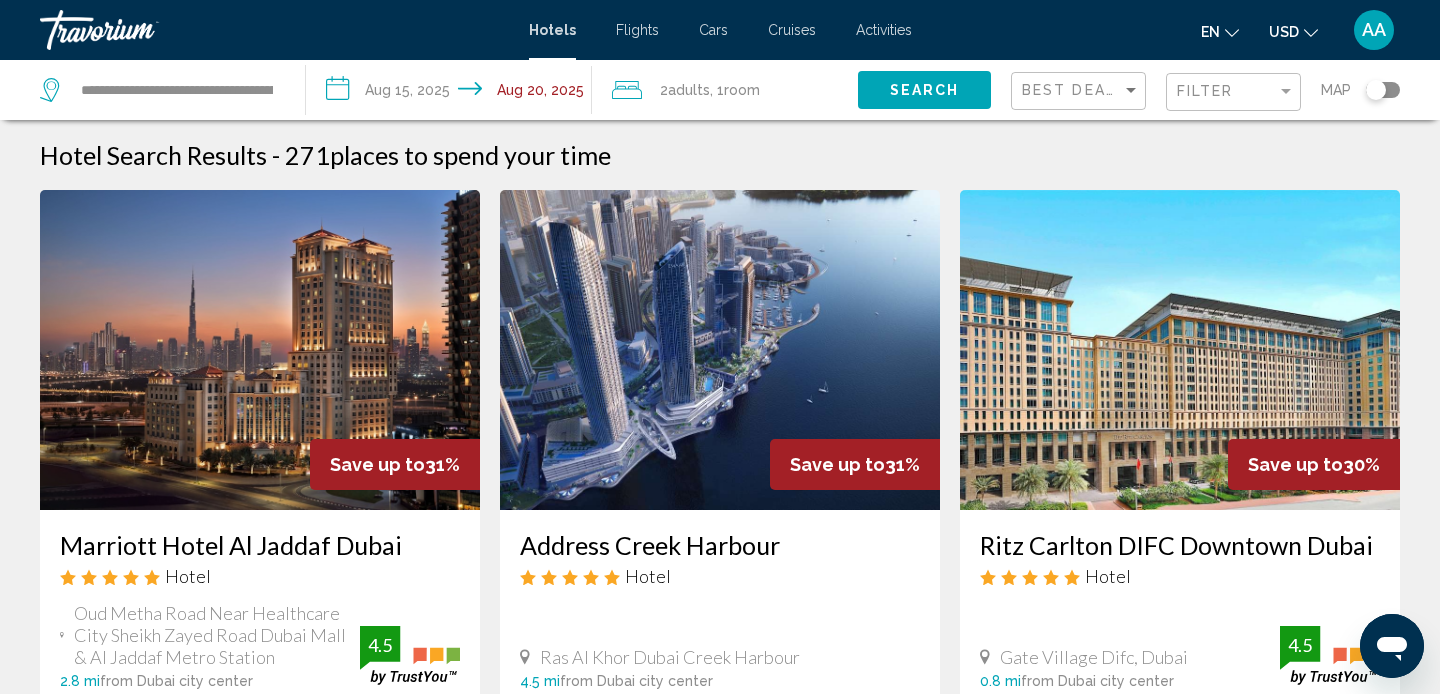 click at bounding box center (140, 30) 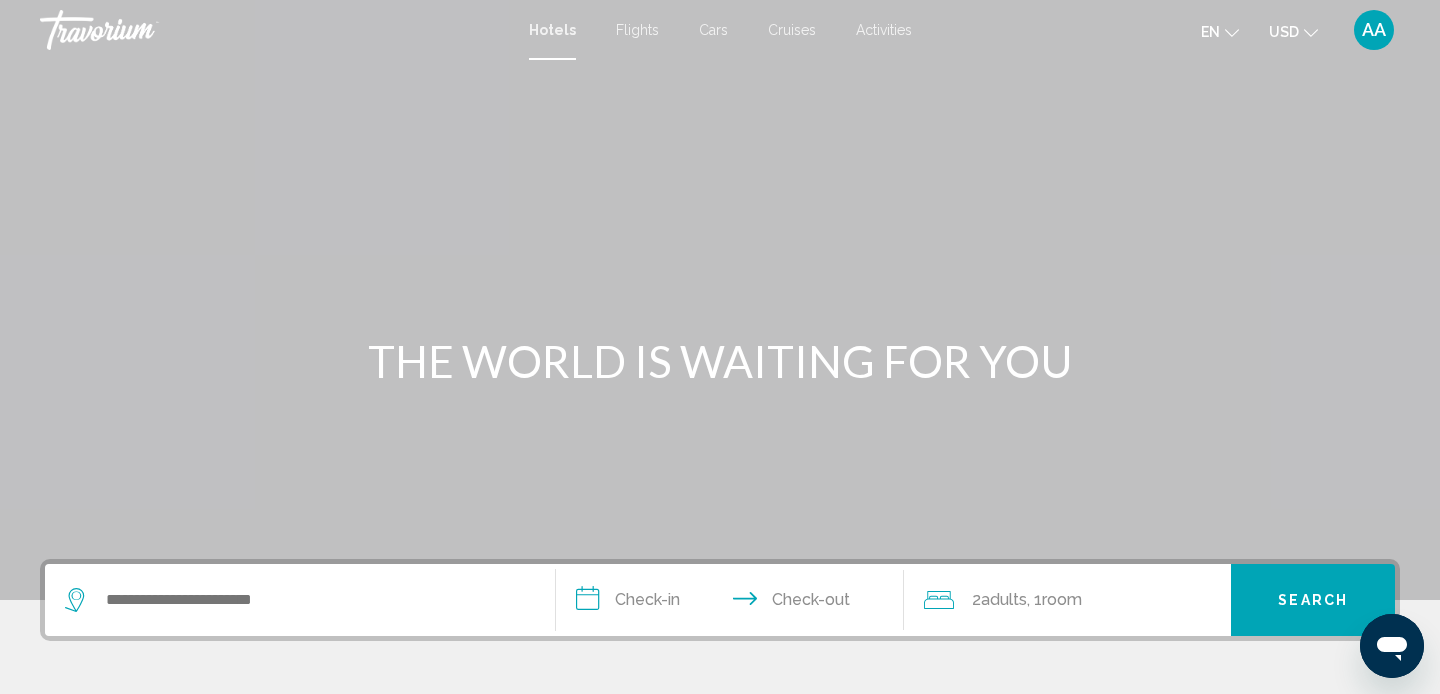 scroll, scrollTop: 128, scrollLeft: 0, axis: vertical 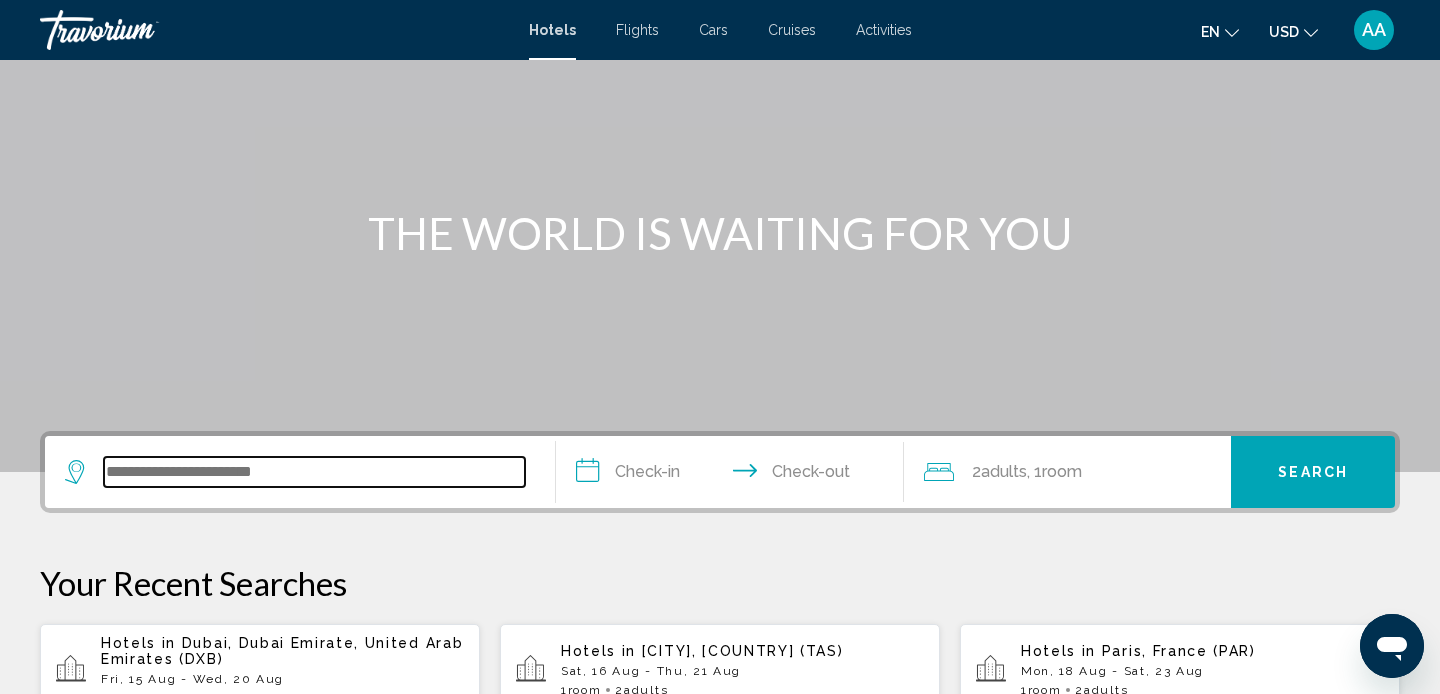 click at bounding box center (314, 472) 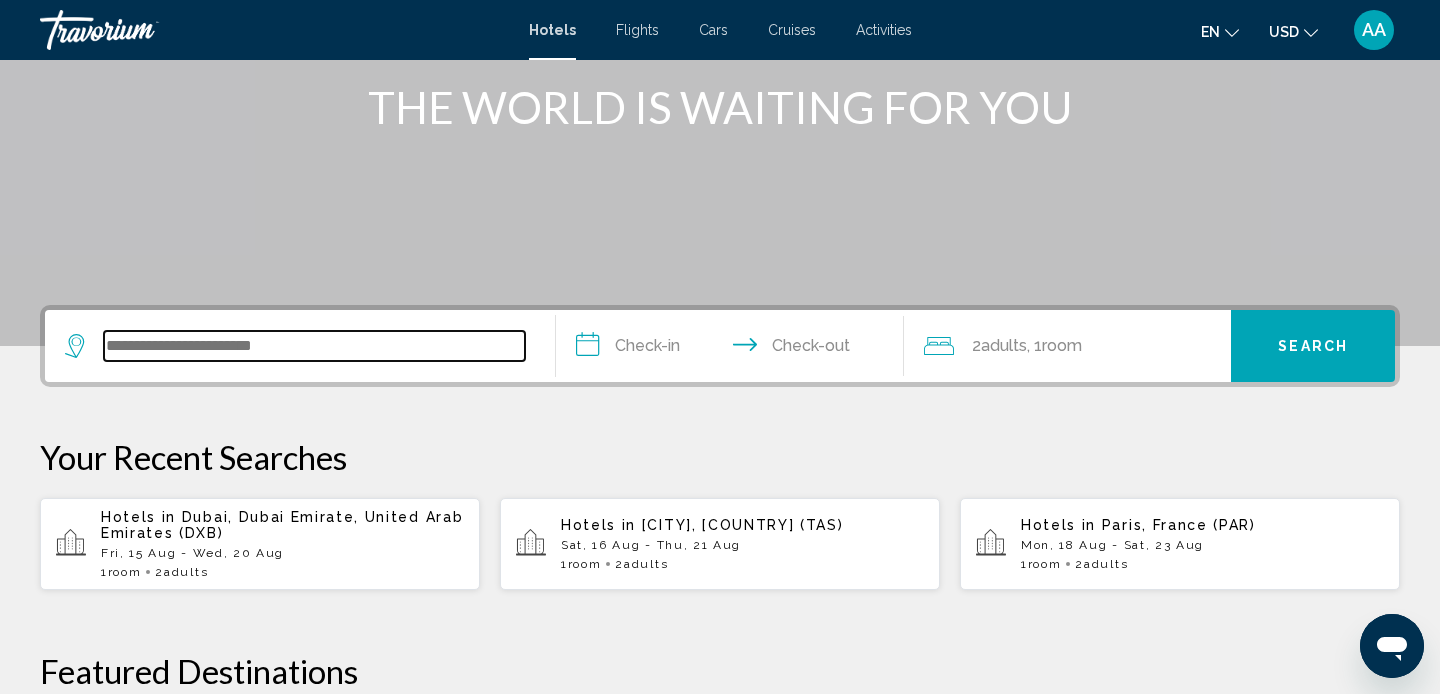 scroll, scrollTop: 255, scrollLeft: 0, axis: vertical 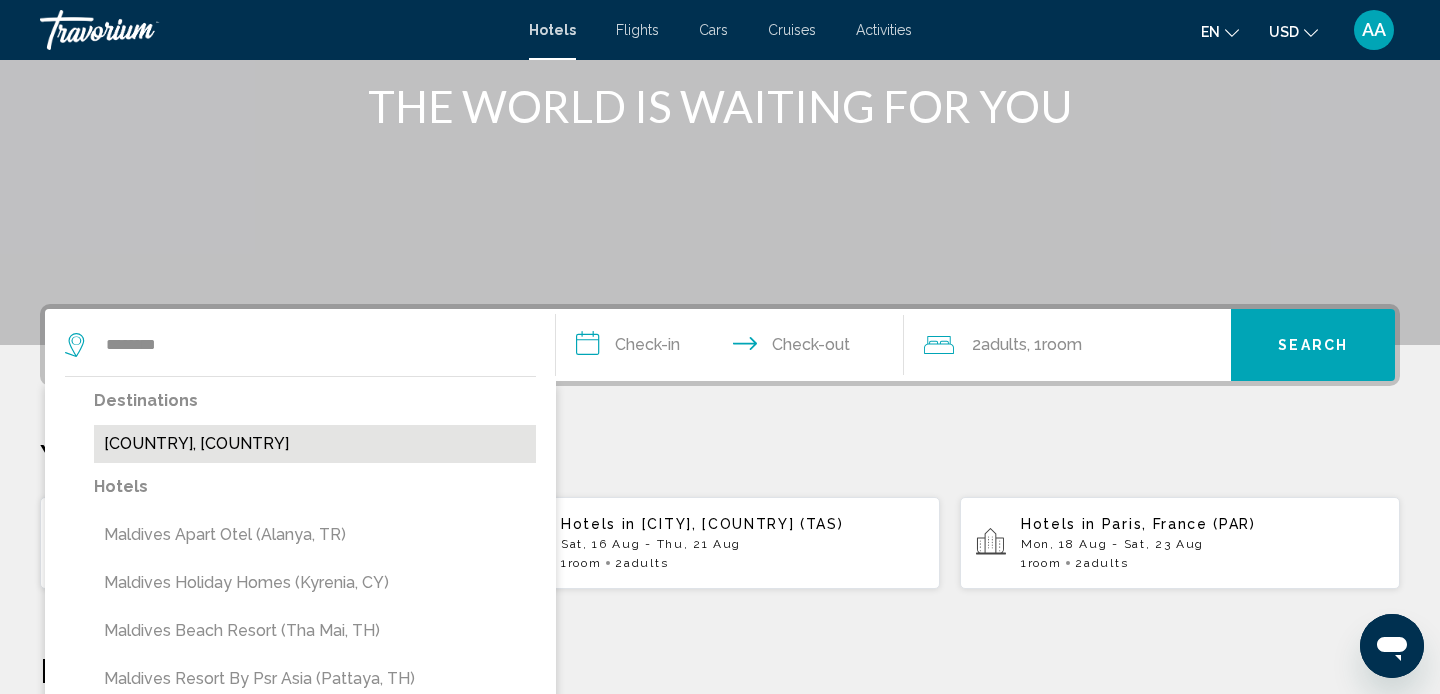 click on "[COUNTRY], [COUNTRY]" at bounding box center (315, 444) 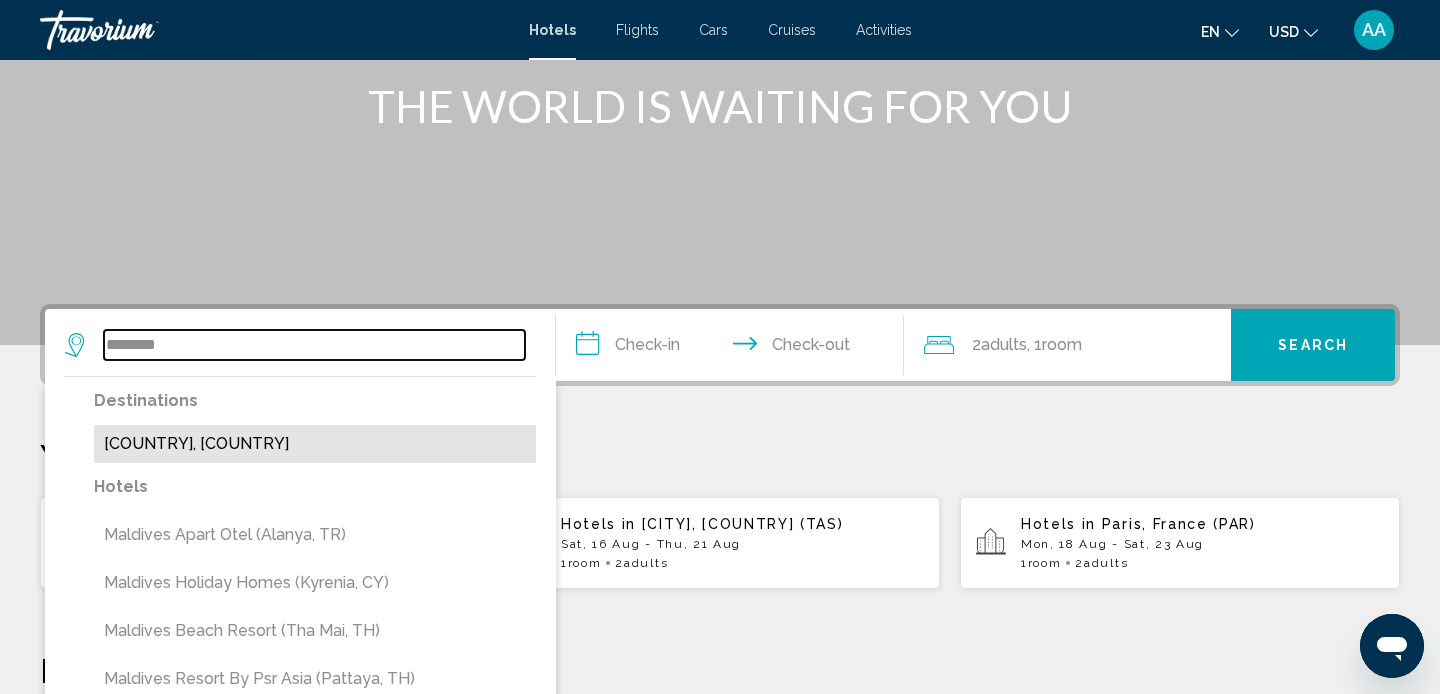 type on "**********" 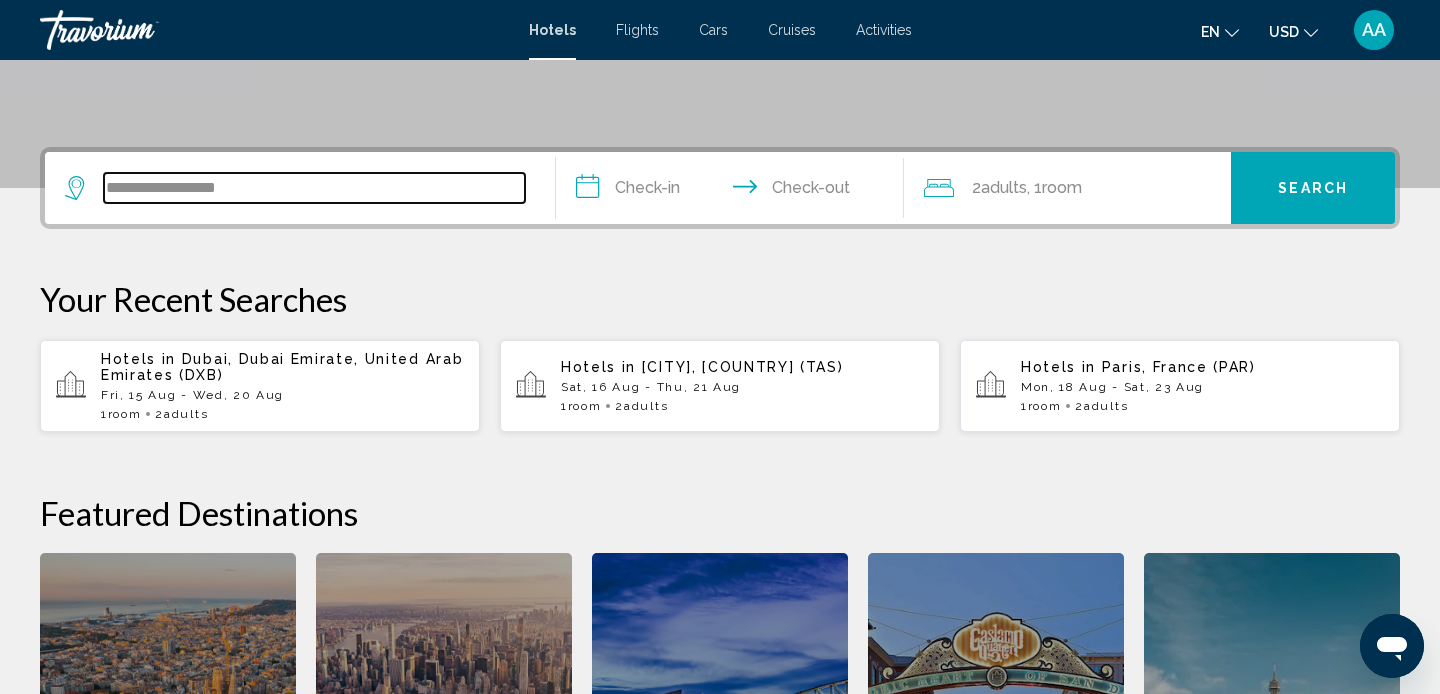 scroll, scrollTop: 494, scrollLeft: 0, axis: vertical 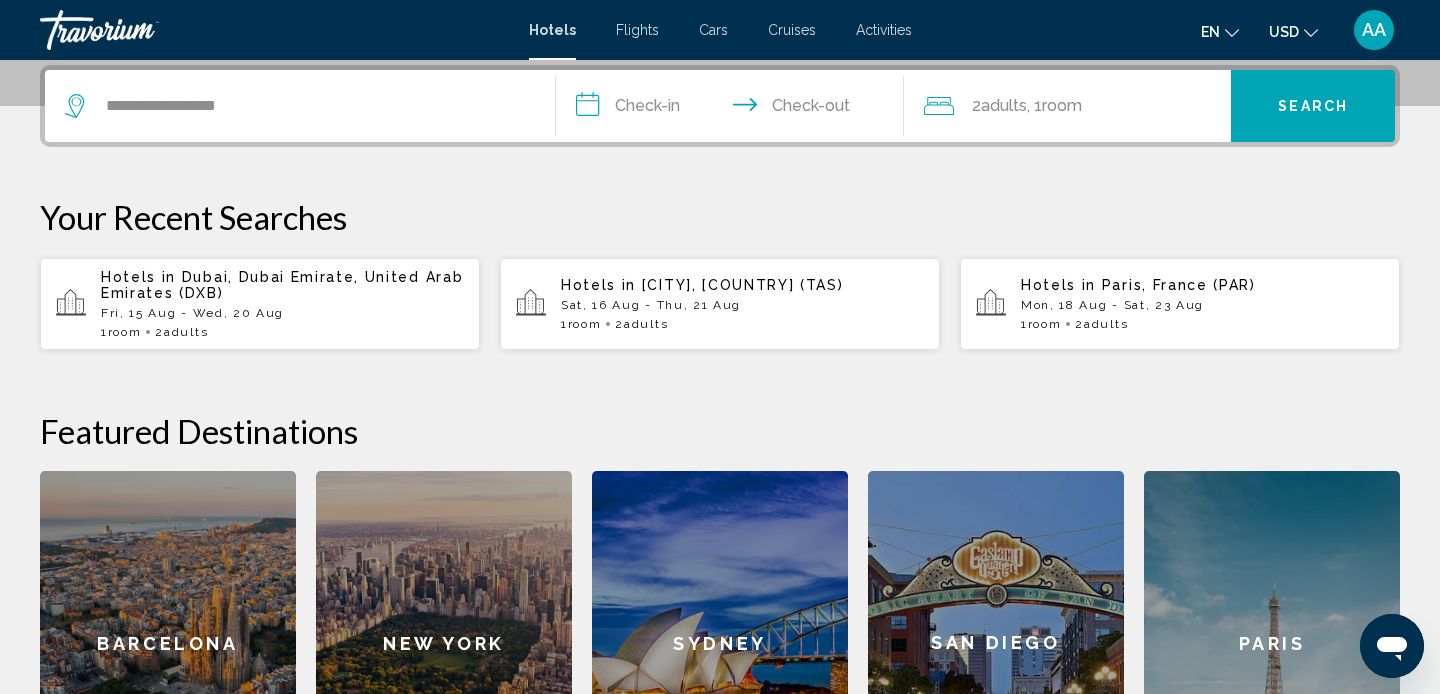click on "**********" at bounding box center (734, 109) 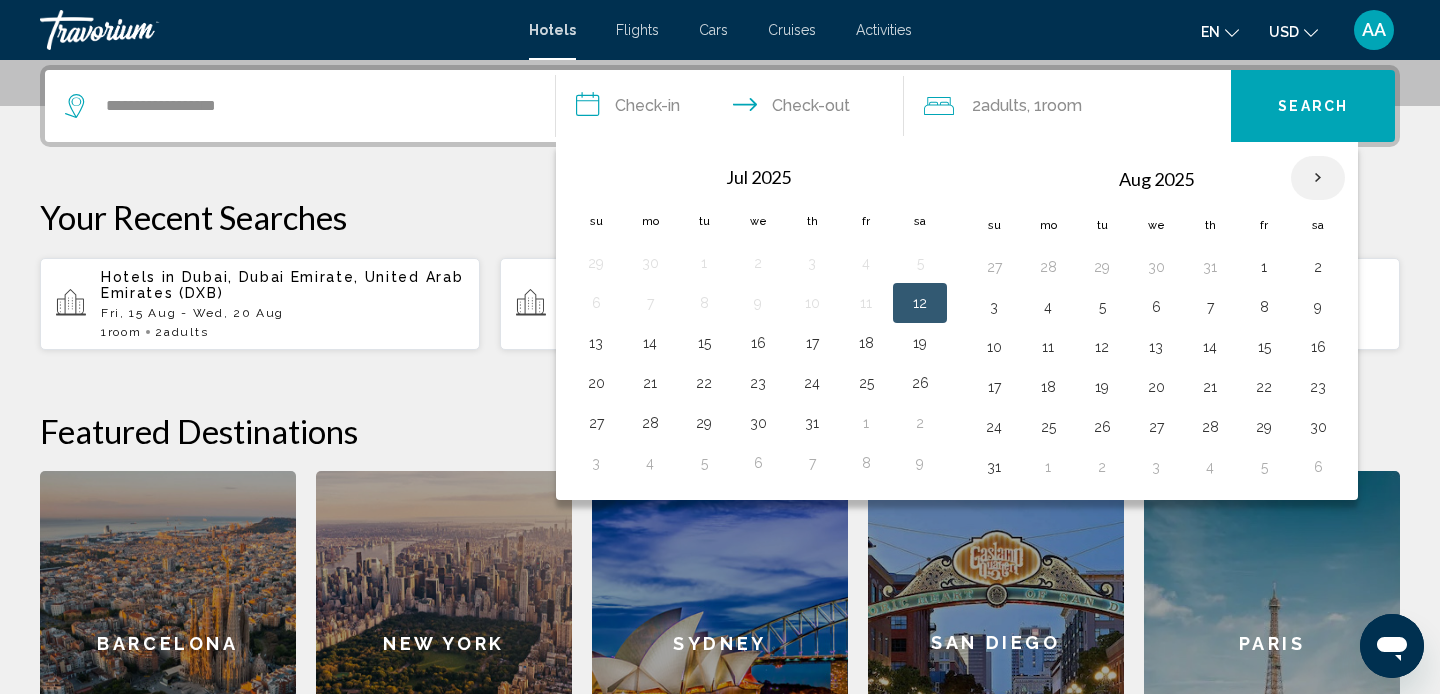 click at bounding box center (1318, 178) 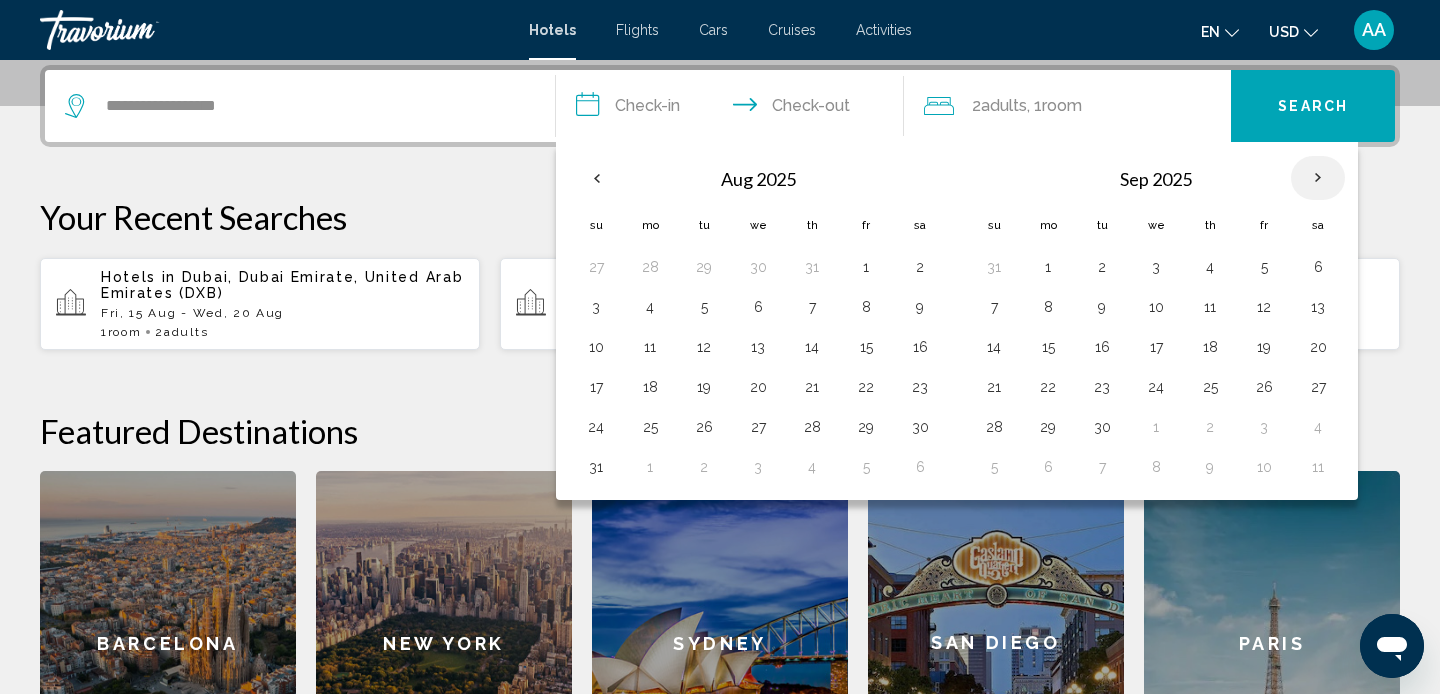 click at bounding box center [1318, 178] 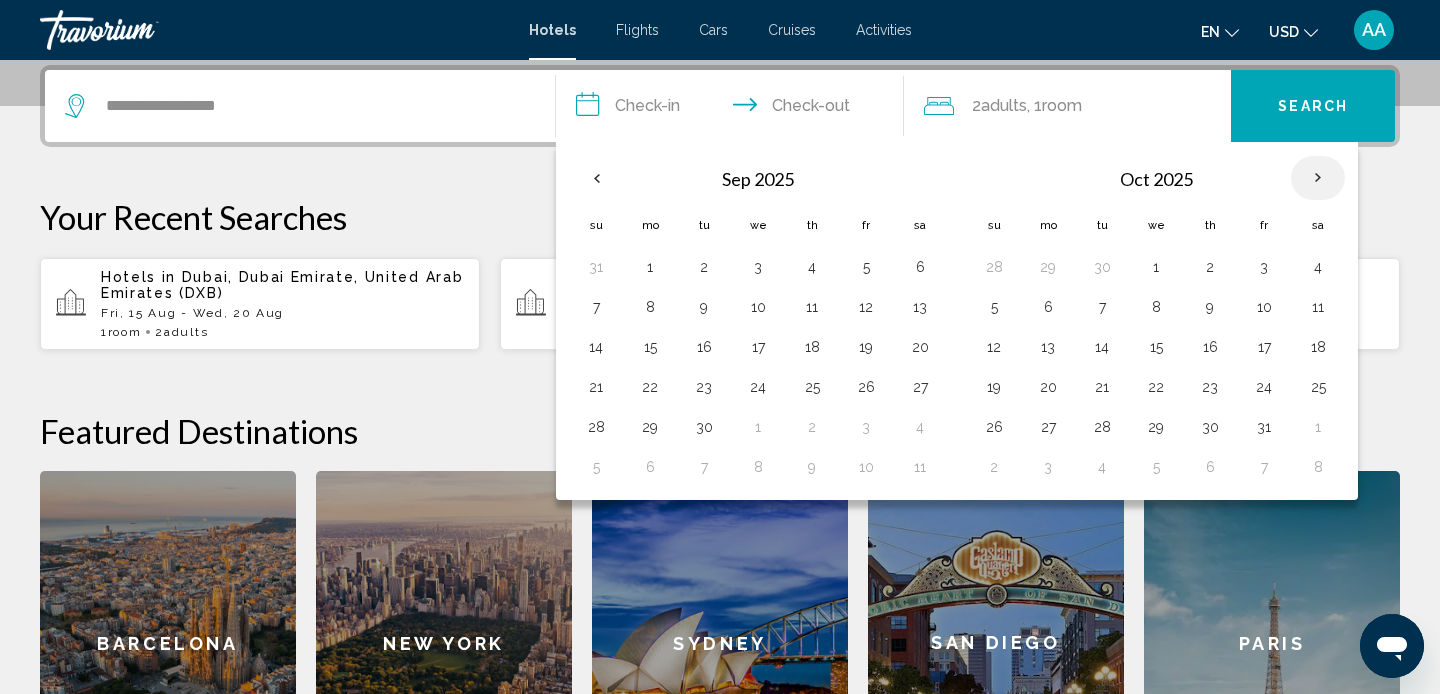 click at bounding box center [1318, 178] 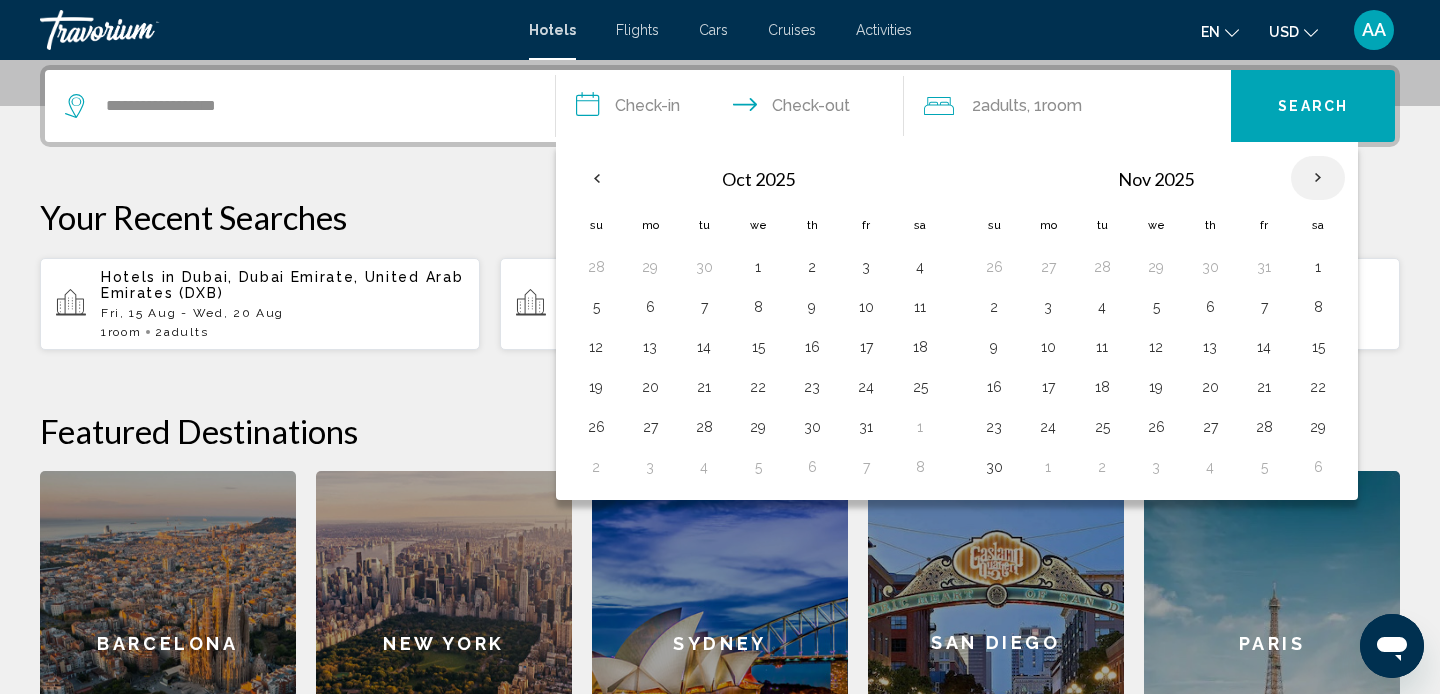 click at bounding box center [1318, 178] 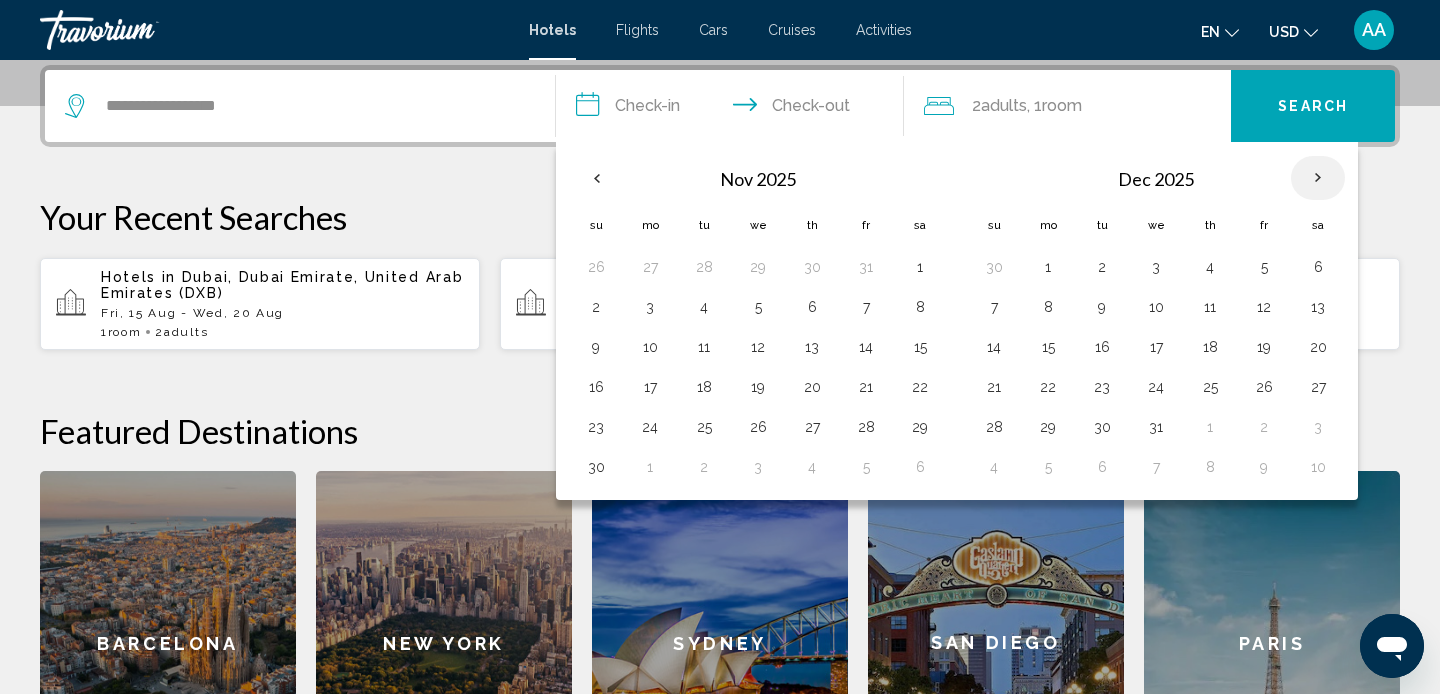 click at bounding box center (1318, 178) 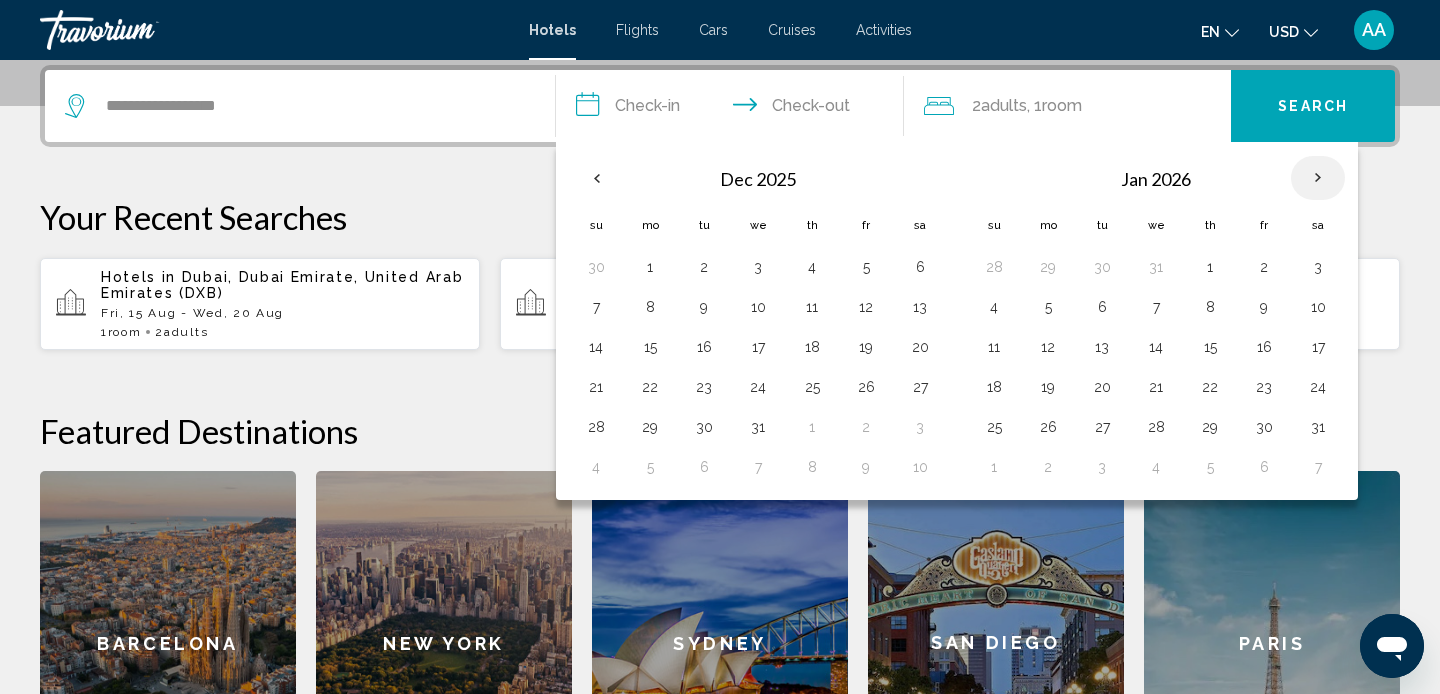 click at bounding box center (1318, 178) 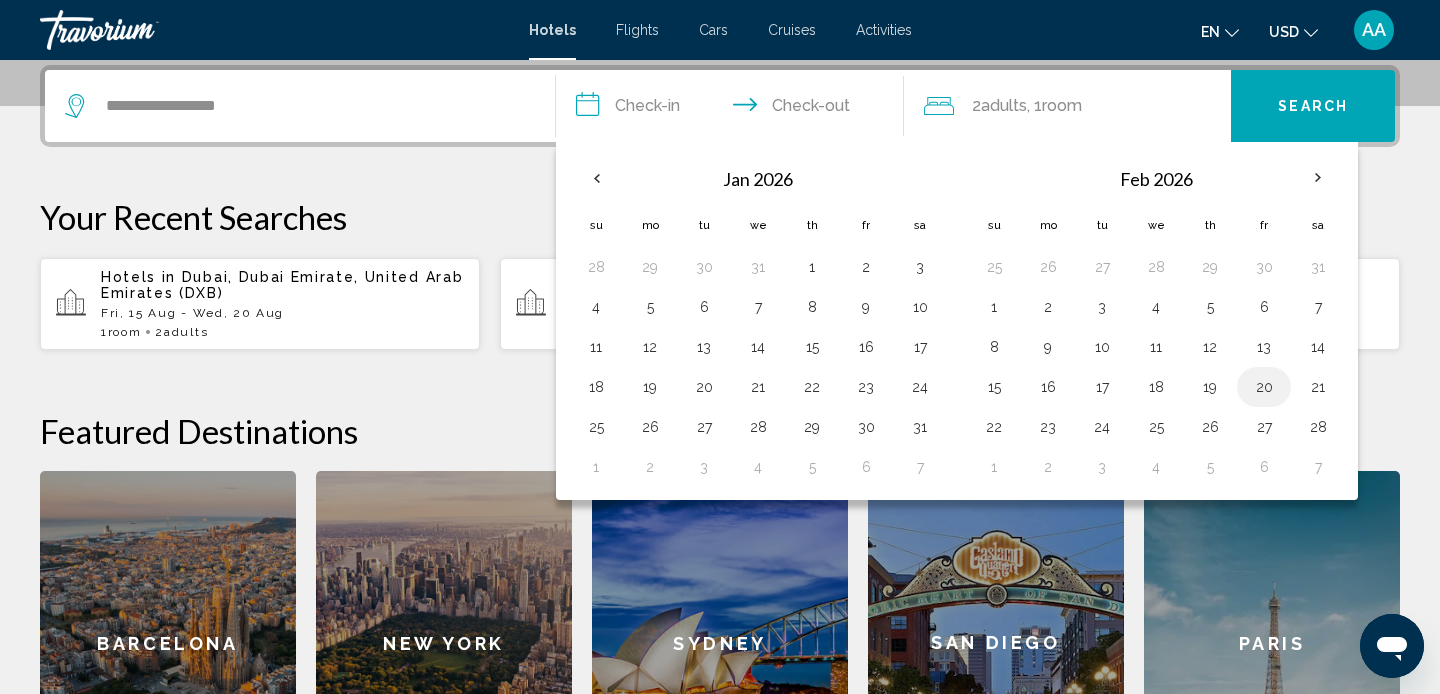 click on "20" at bounding box center [1264, 387] 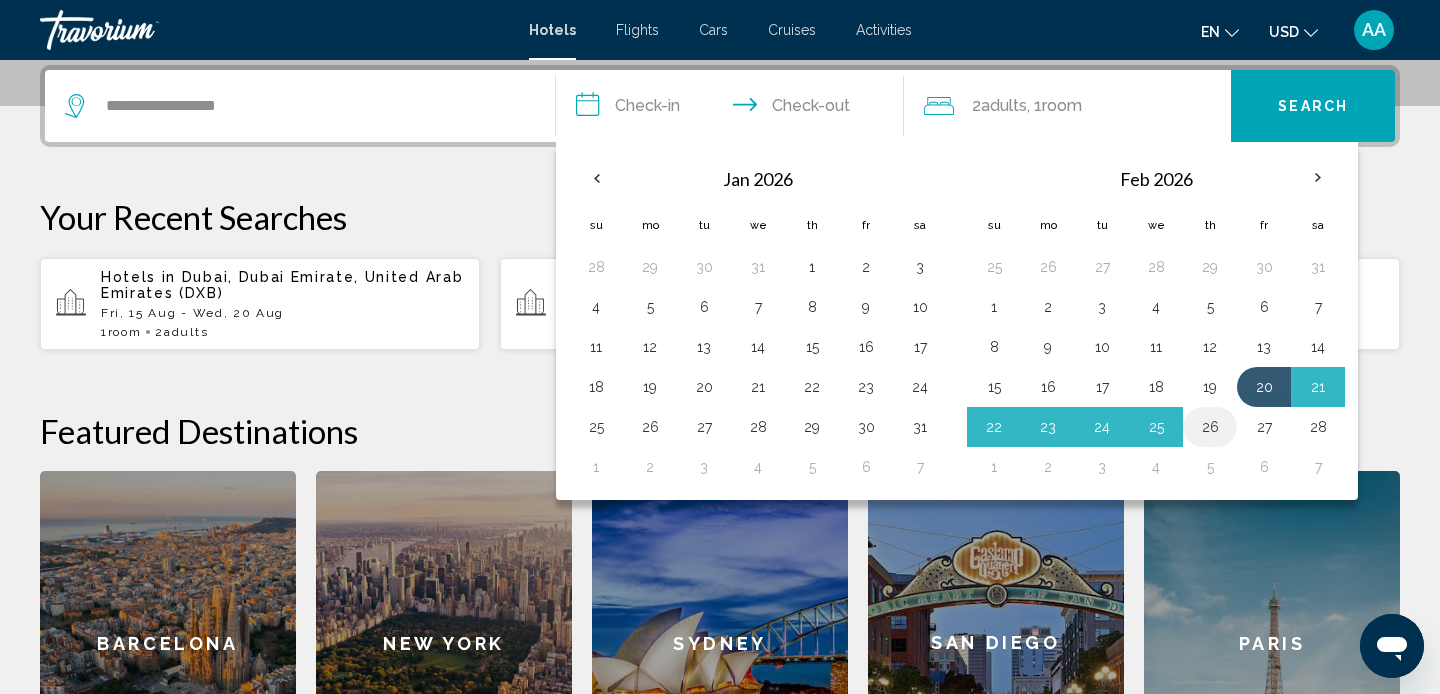 click on "26" at bounding box center [1210, 427] 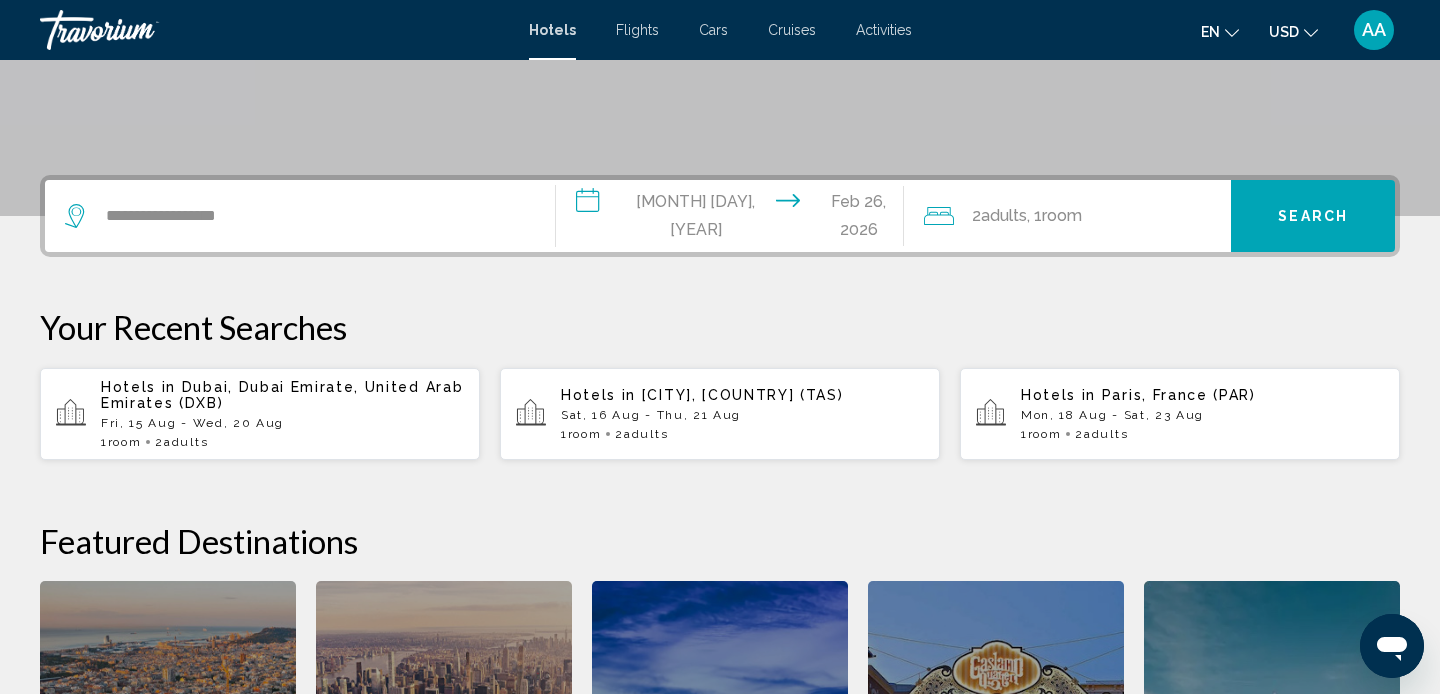 scroll, scrollTop: 379, scrollLeft: 0, axis: vertical 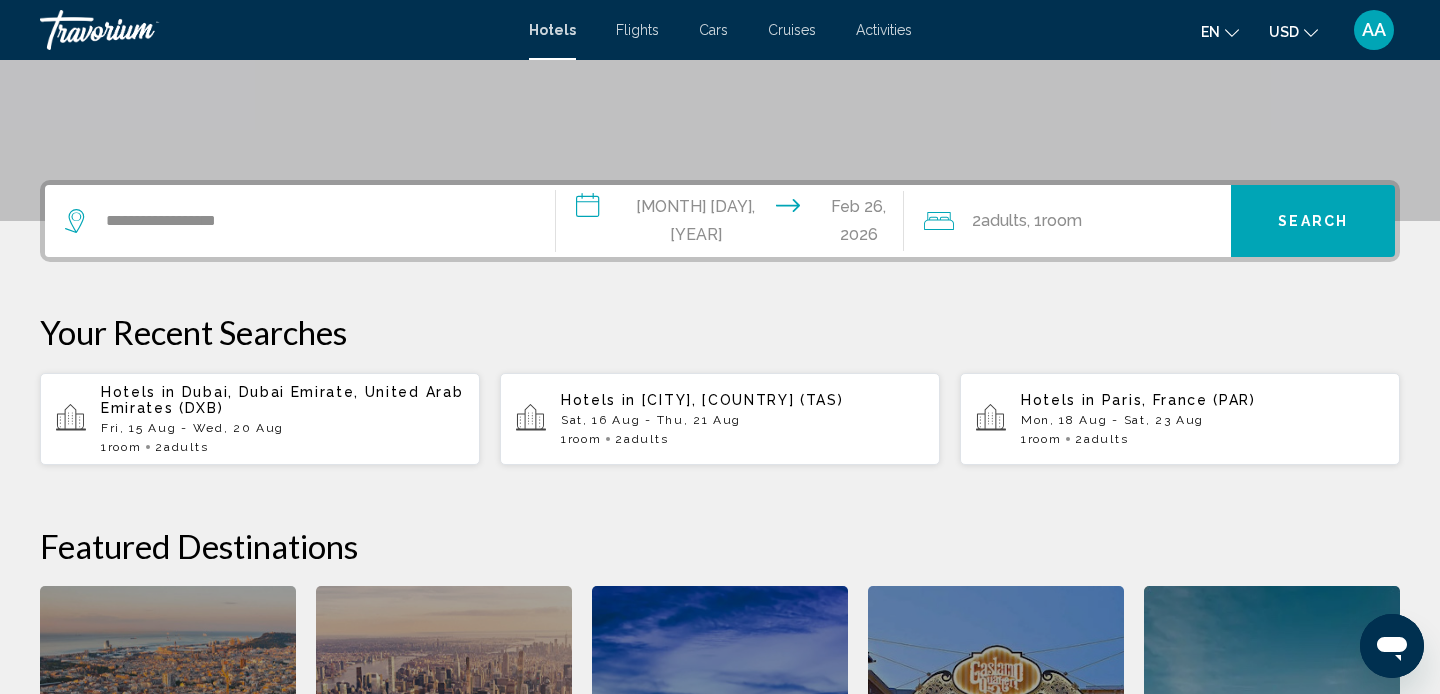 click on "Search" at bounding box center (1313, 222) 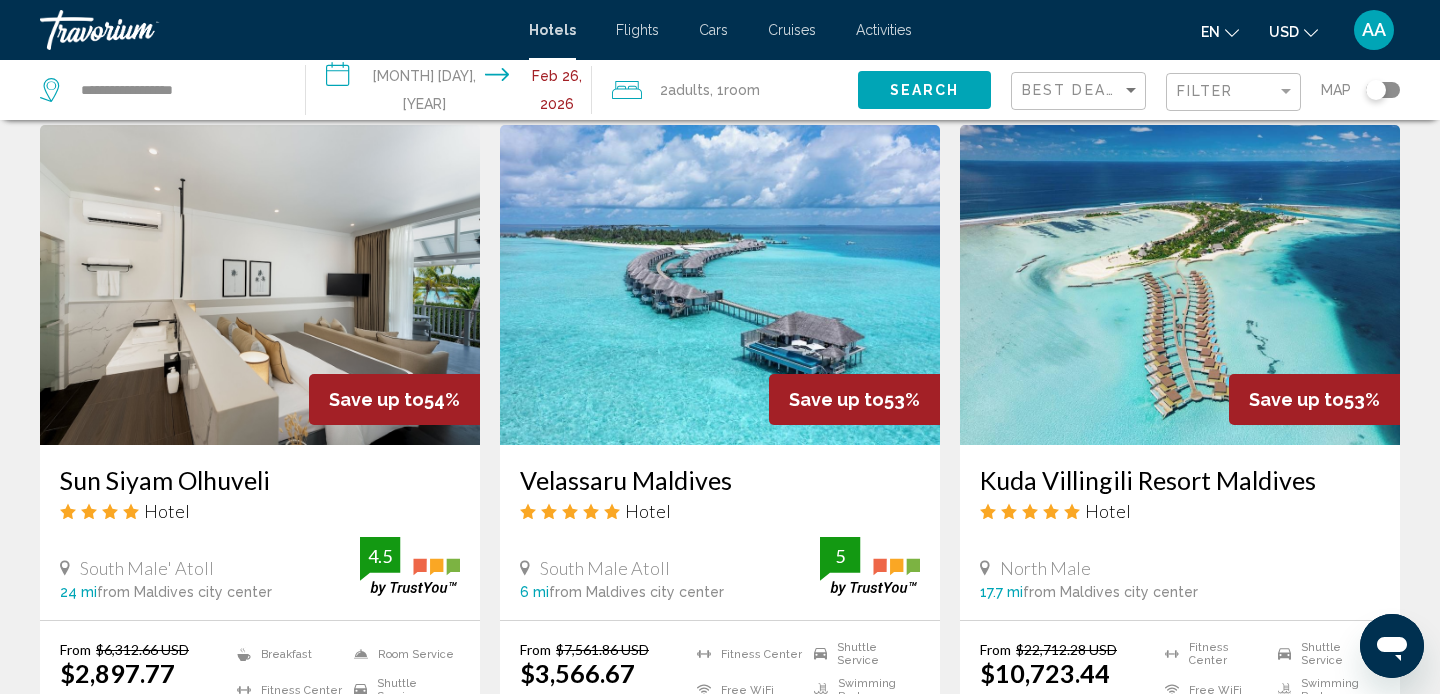 scroll, scrollTop: 805, scrollLeft: 0, axis: vertical 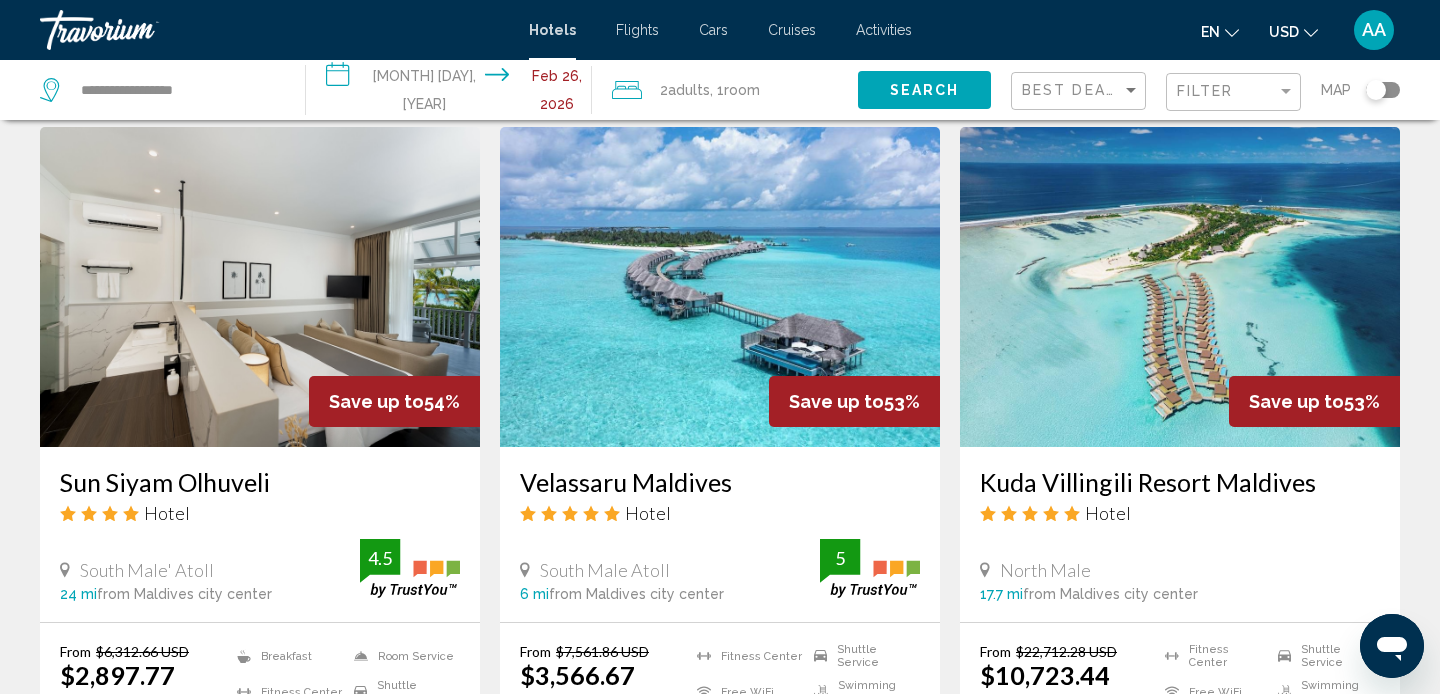 drag, startPoint x: 512, startPoint y: 450, endPoint x: 749, endPoint y: 456, distance: 237.07594 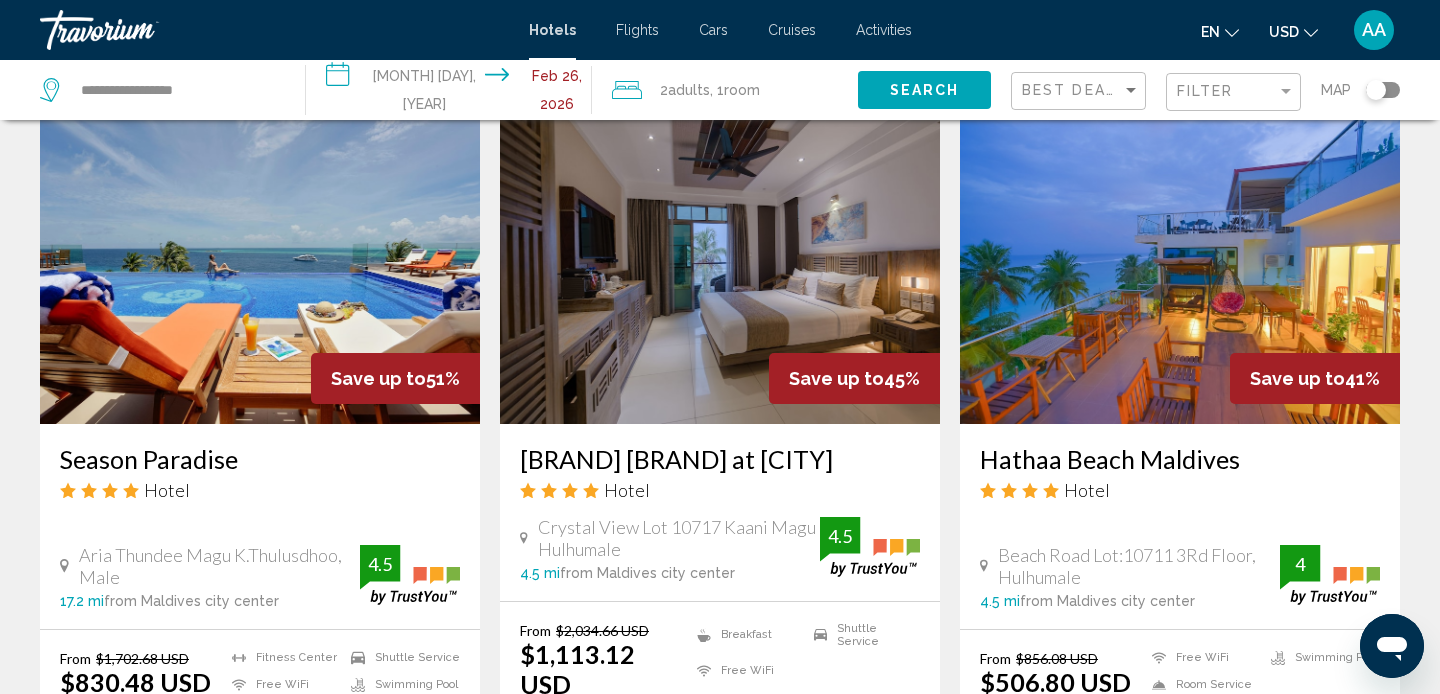 scroll, scrollTop: 1572, scrollLeft: 0, axis: vertical 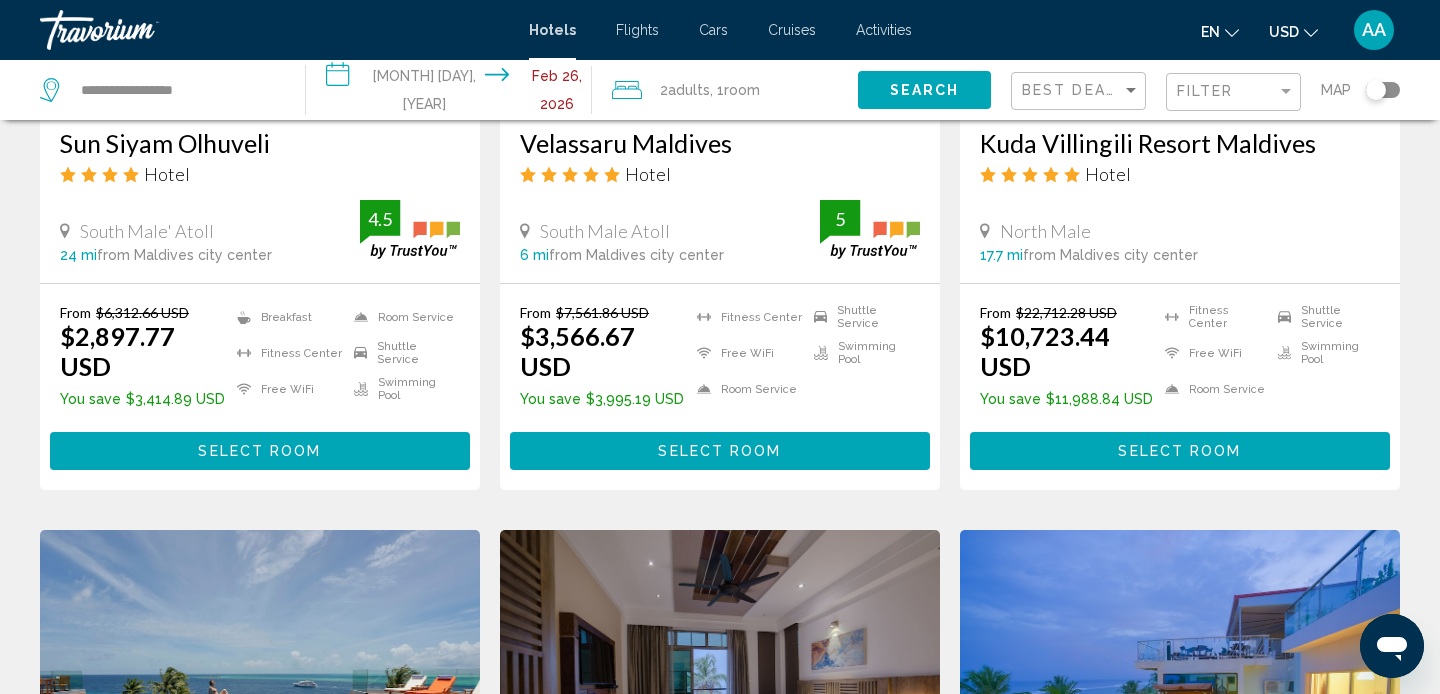 click at bounding box center [140, 30] 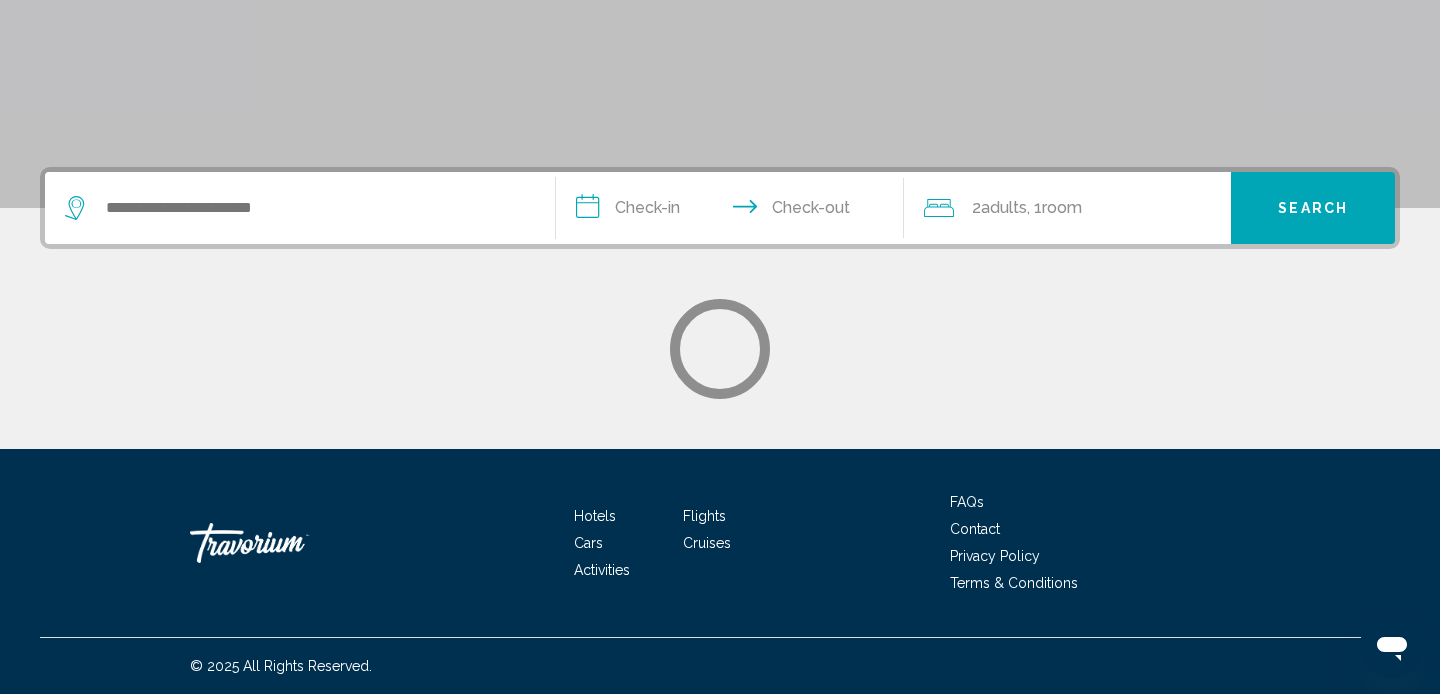 scroll, scrollTop: 0, scrollLeft: 0, axis: both 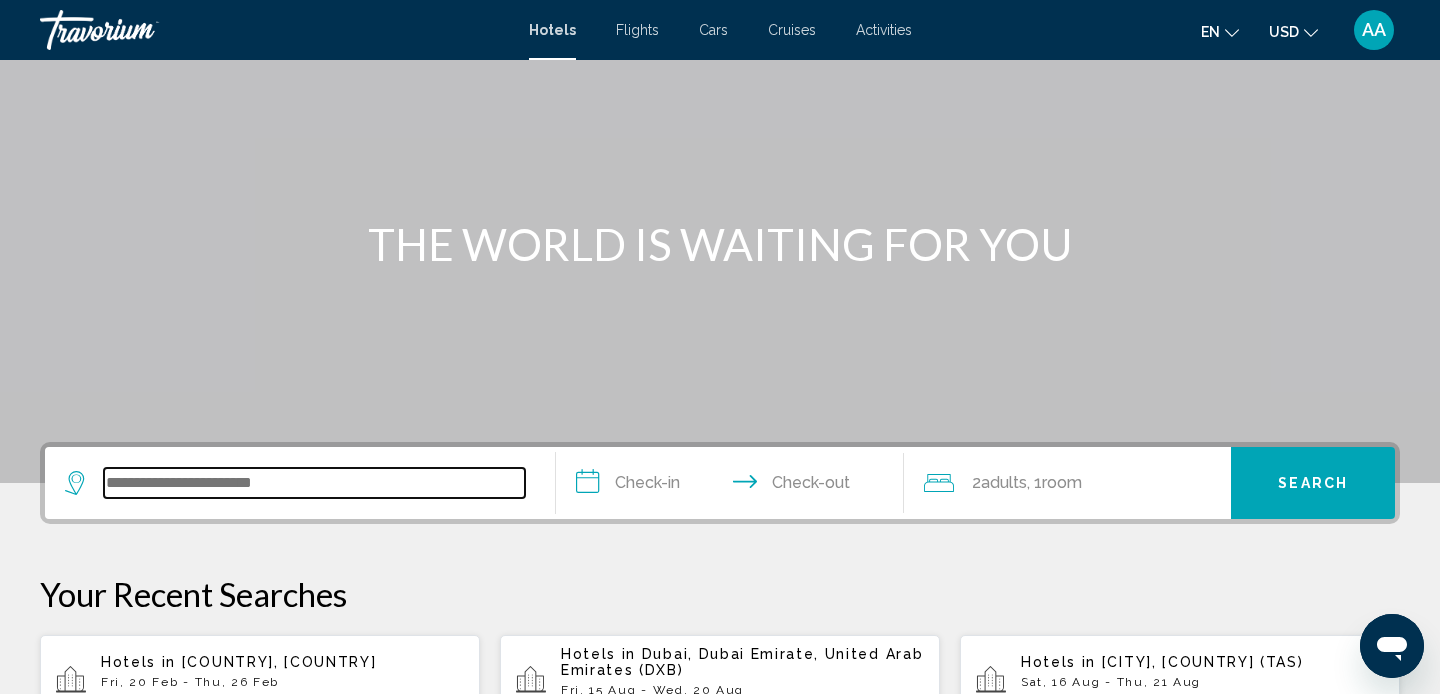 click at bounding box center [314, 483] 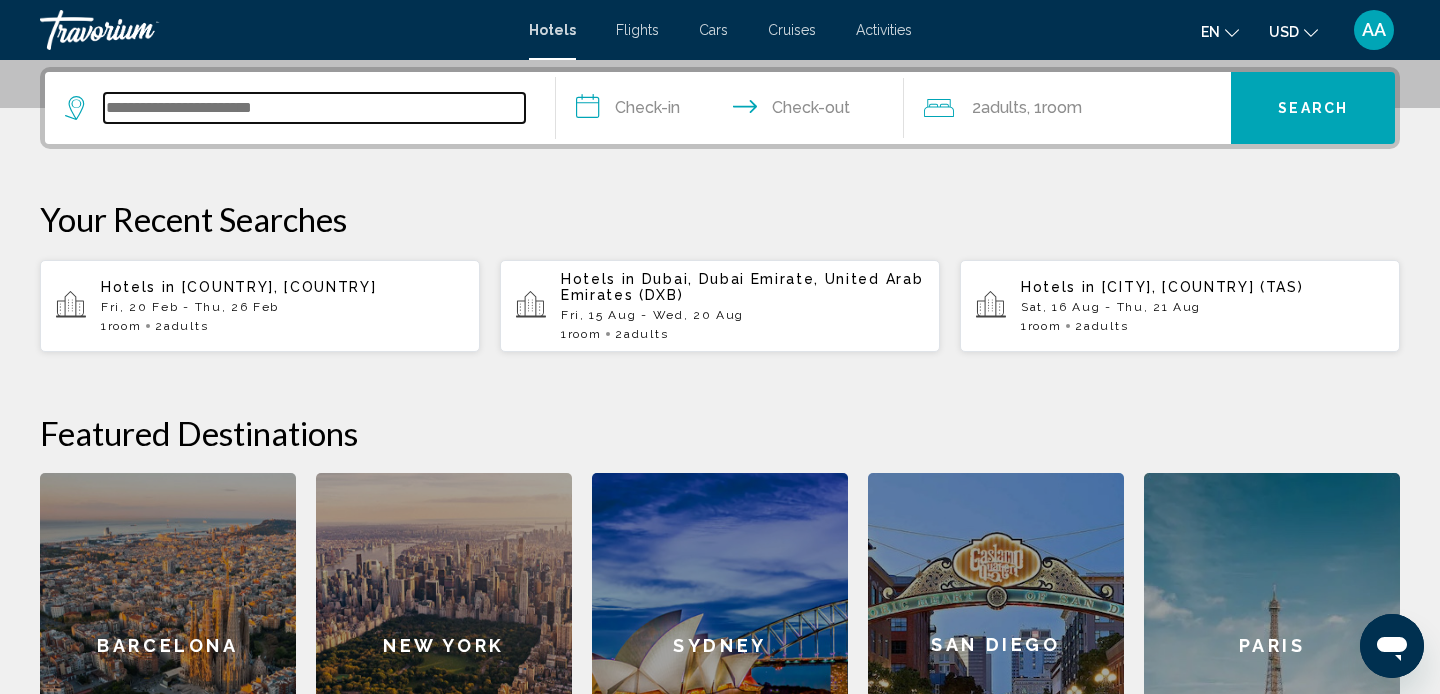 scroll, scrollTop: 494, scrollLeft: 0, axis: vertical 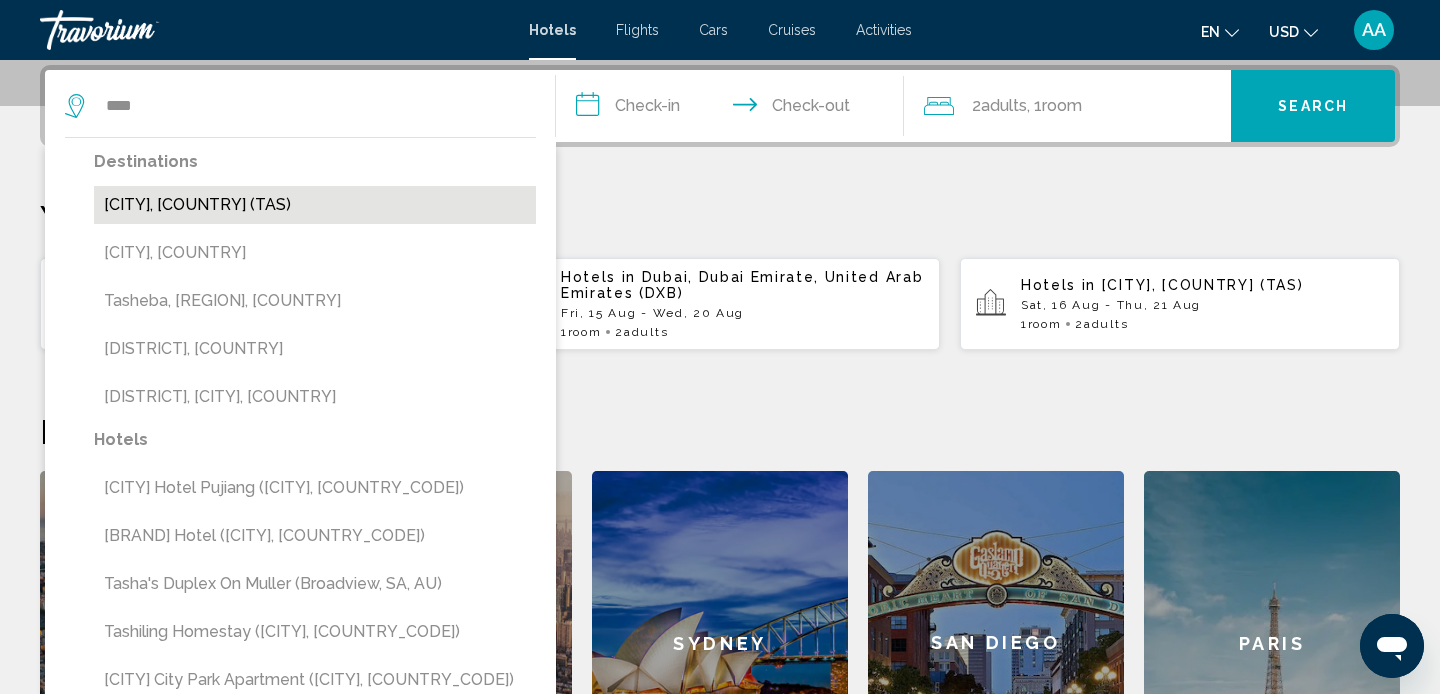 click on "[CITY], [COUNTRY] (TAS)" at bounding box center (315, 205) 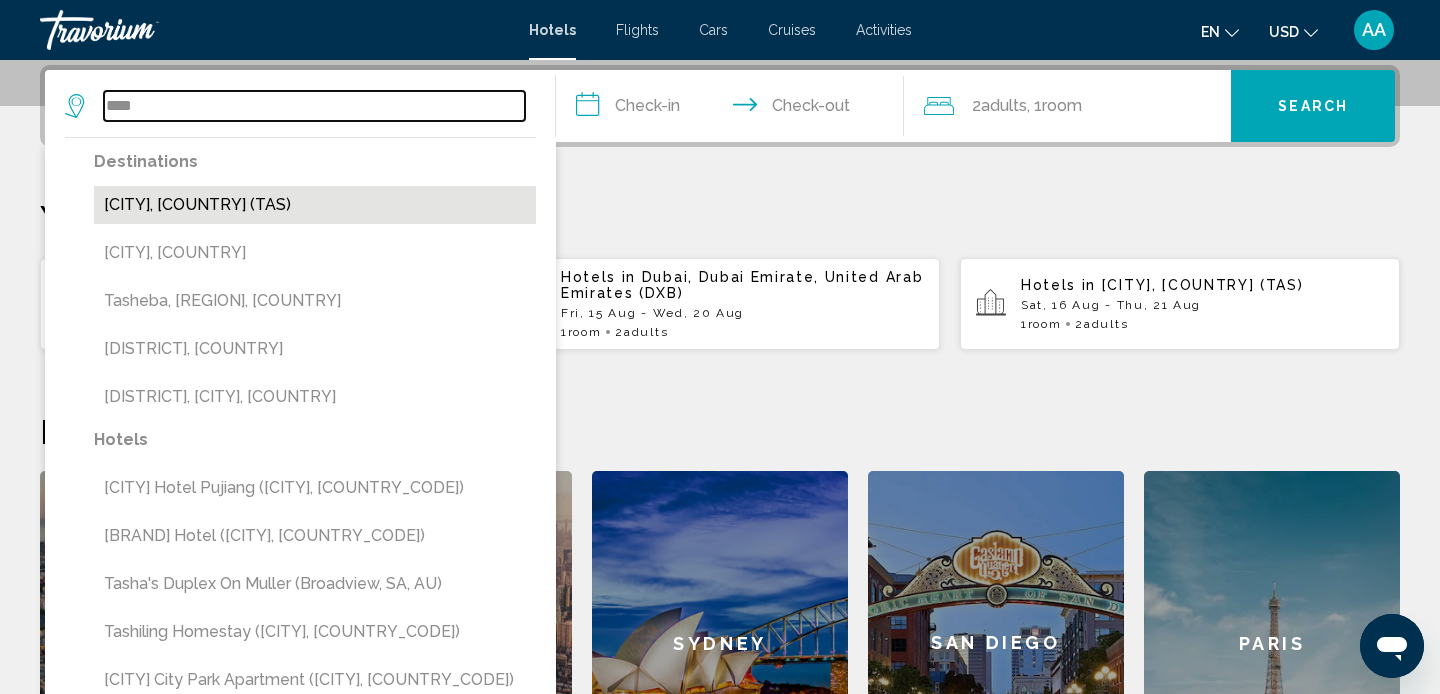 type on "**********" 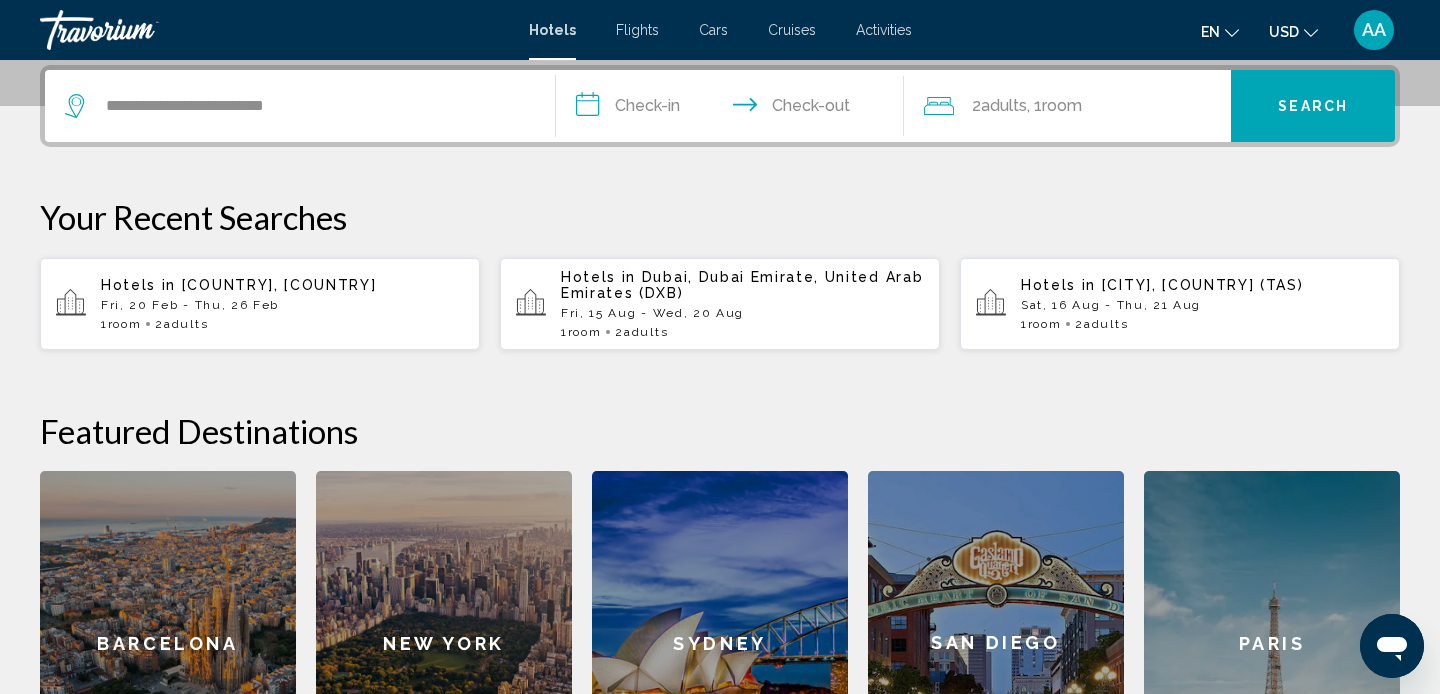 click on "**********" at bounding box center [734, 109] 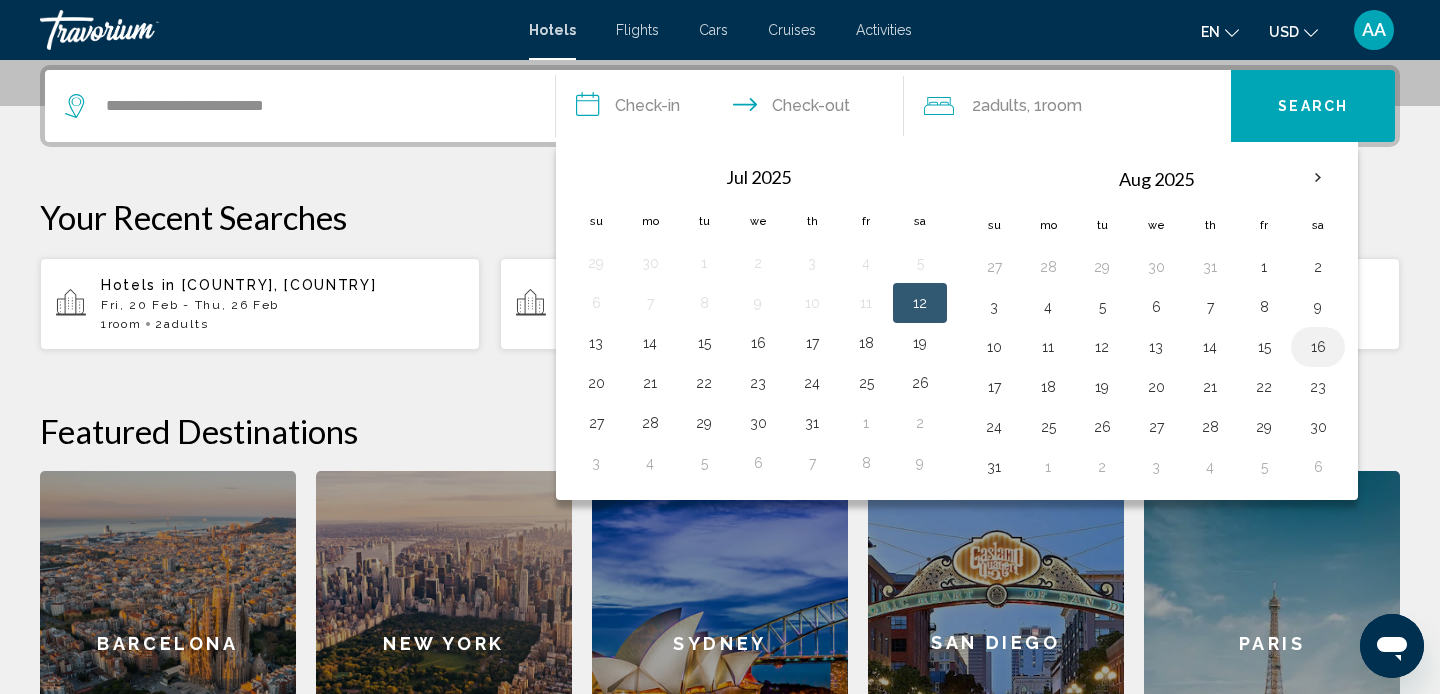 click on "16" at bounding box center [1318, 347] 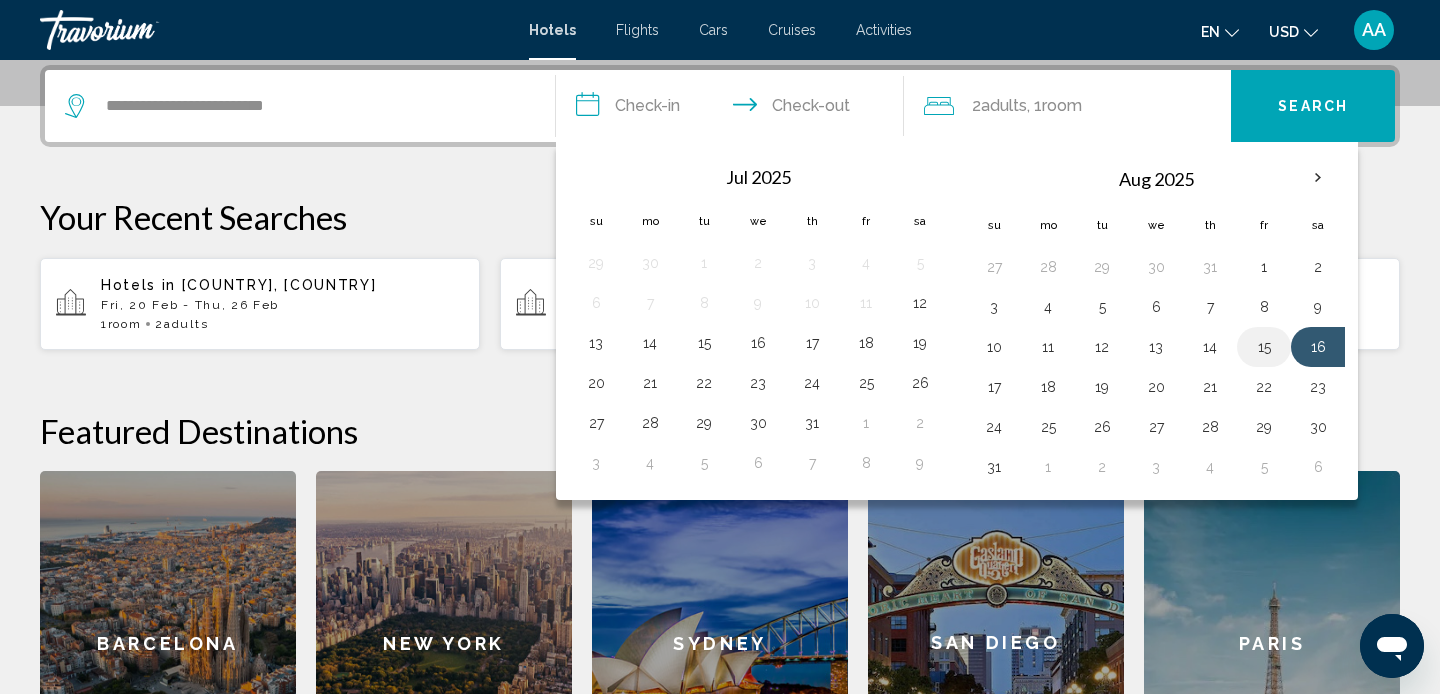 click on "15" at bounding box center (1264, 347) 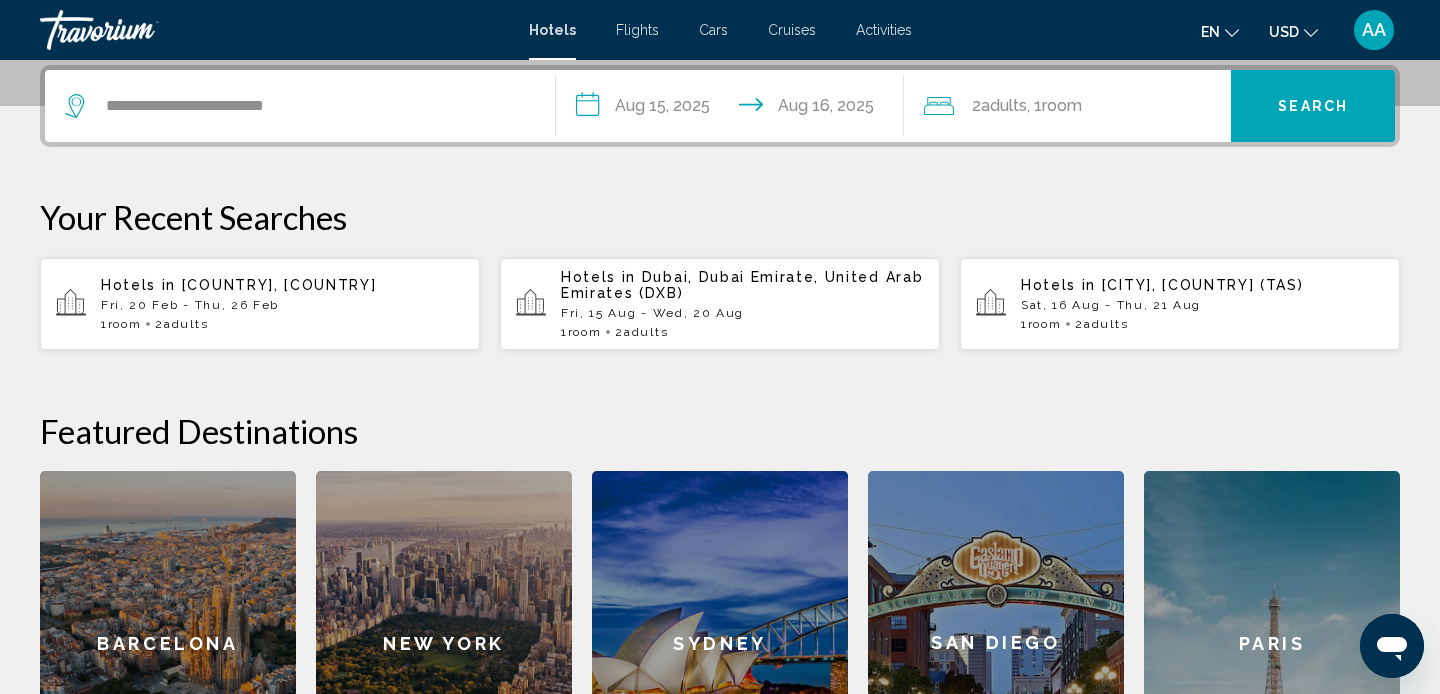 click on "**********" at bounding box center (734, 109) 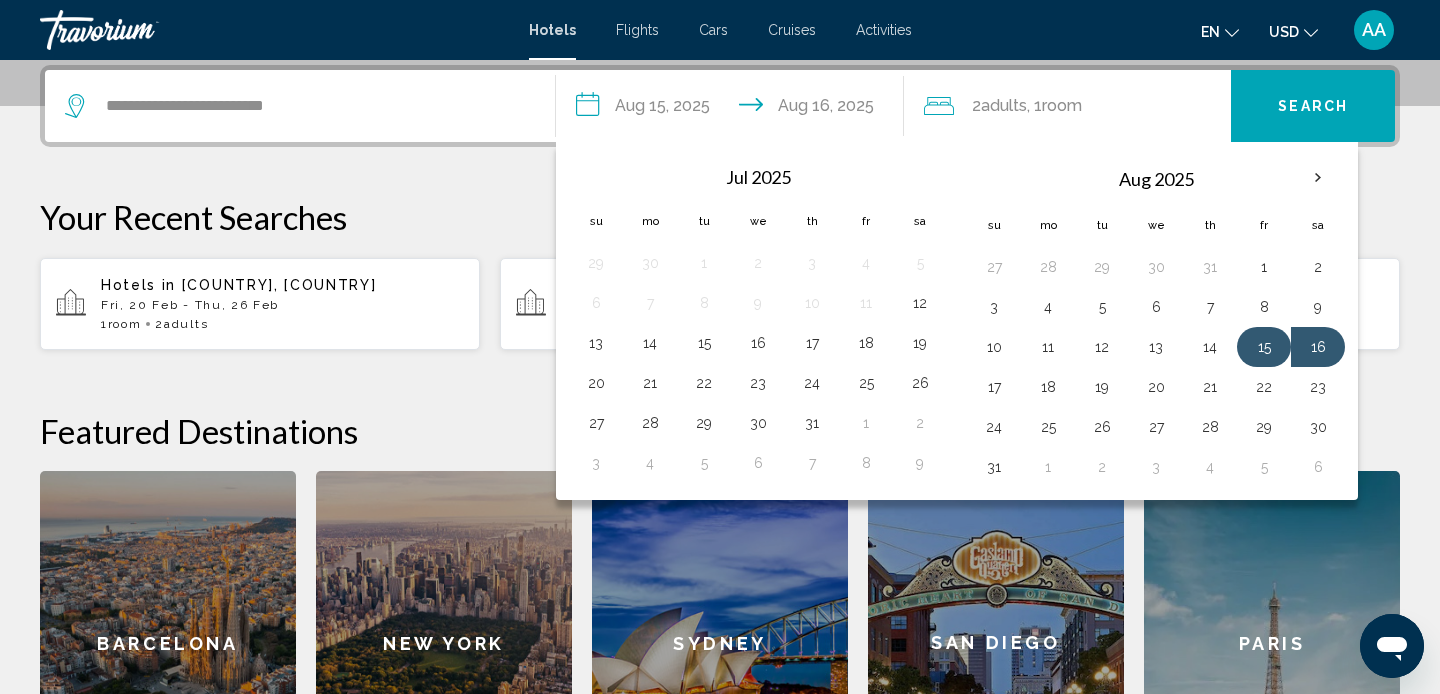 click on "15" at bounding box center [1264, 347] 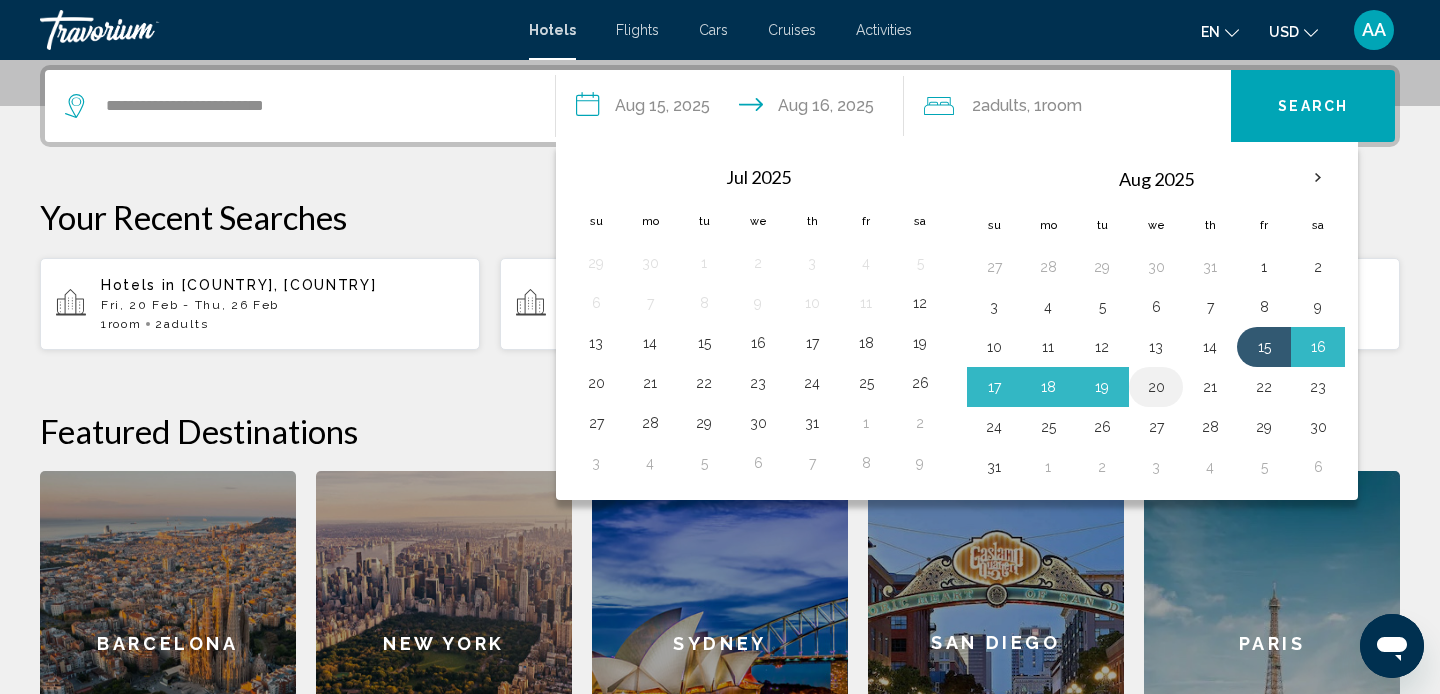 click on "20" at bounding box center (1156, 387) 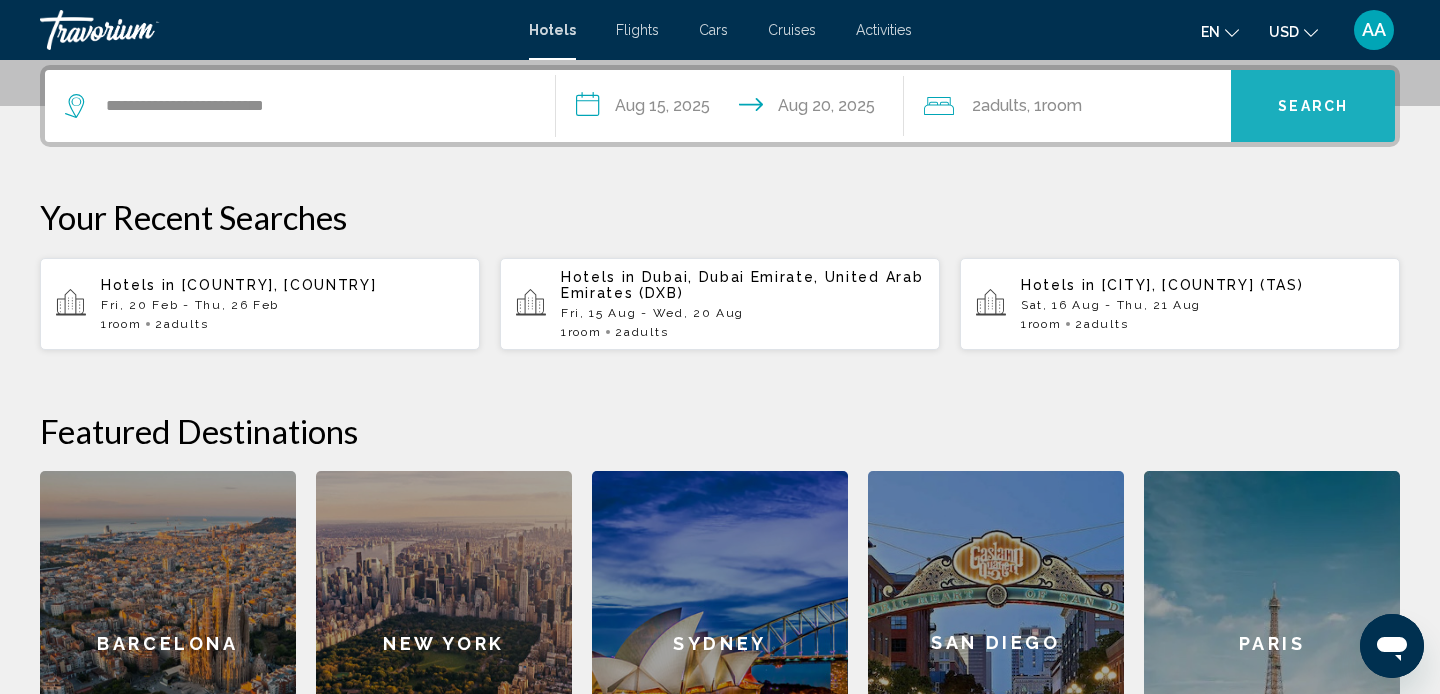 click on "Search" at bounding box center (1313, 107) 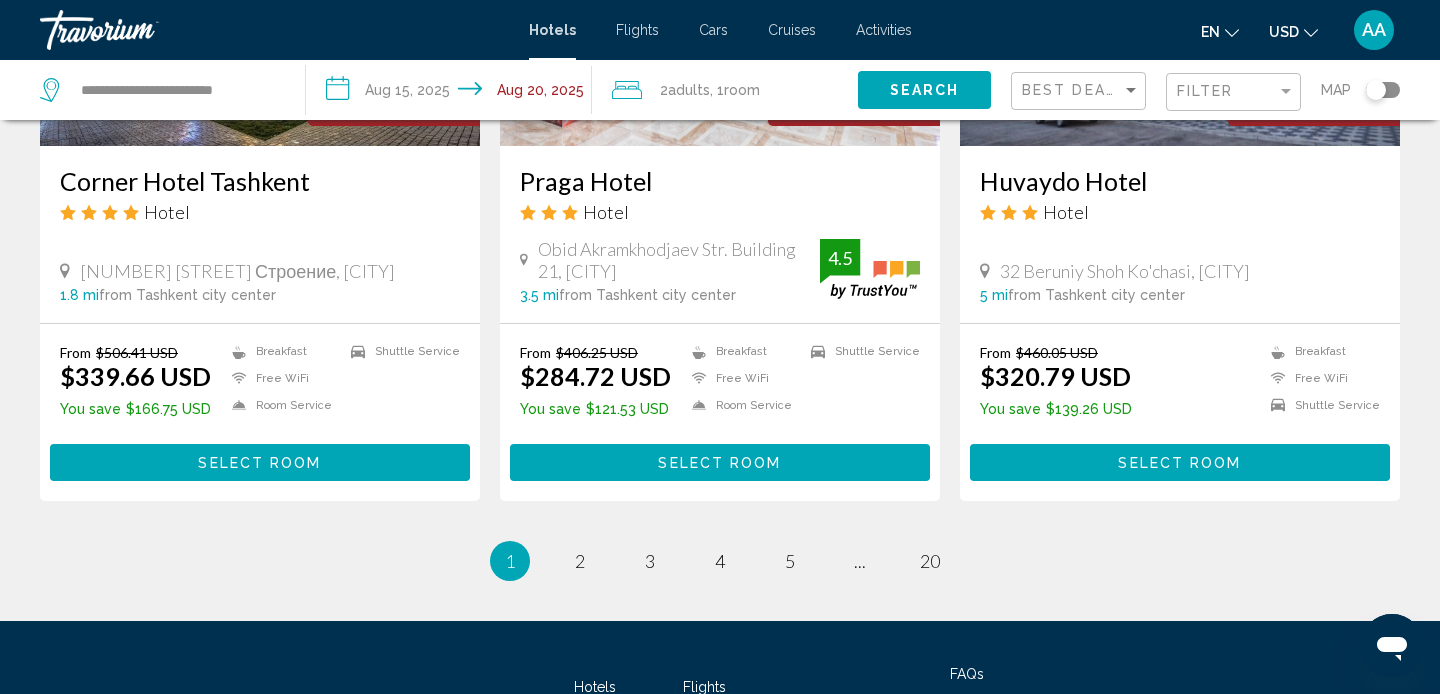 scroll, scrollTop: 2491, scrollLeft: 0, axis: vertical 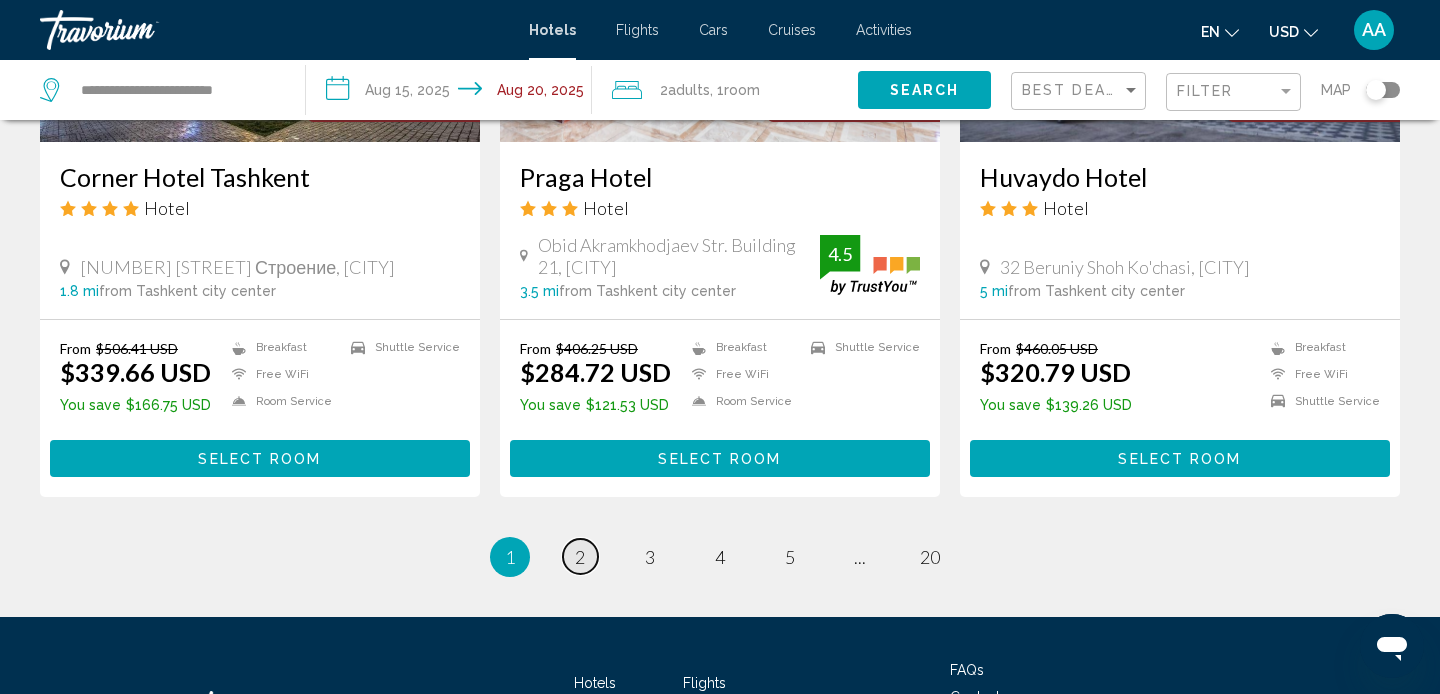 click on "2" at bounding box center [580, 557] 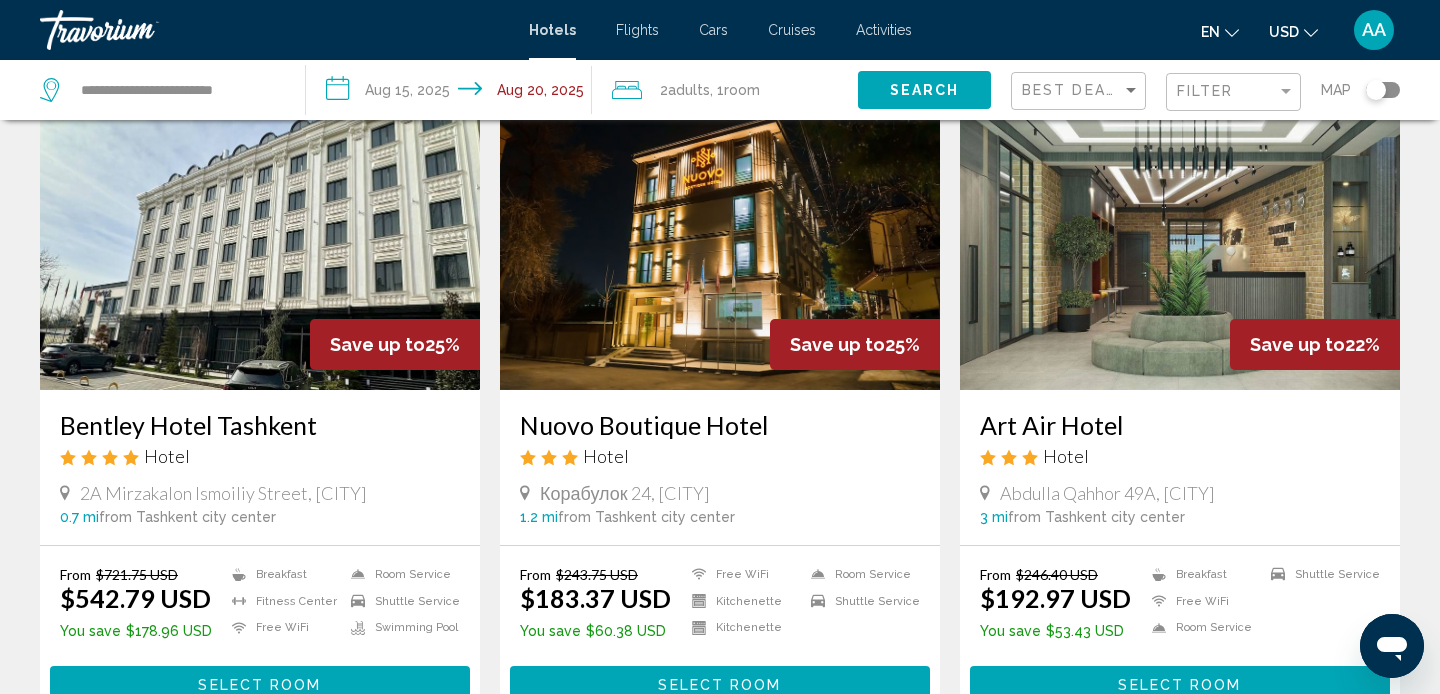 scroll, scrollTop: 1555, scrollLeft: 0, axis: vertical 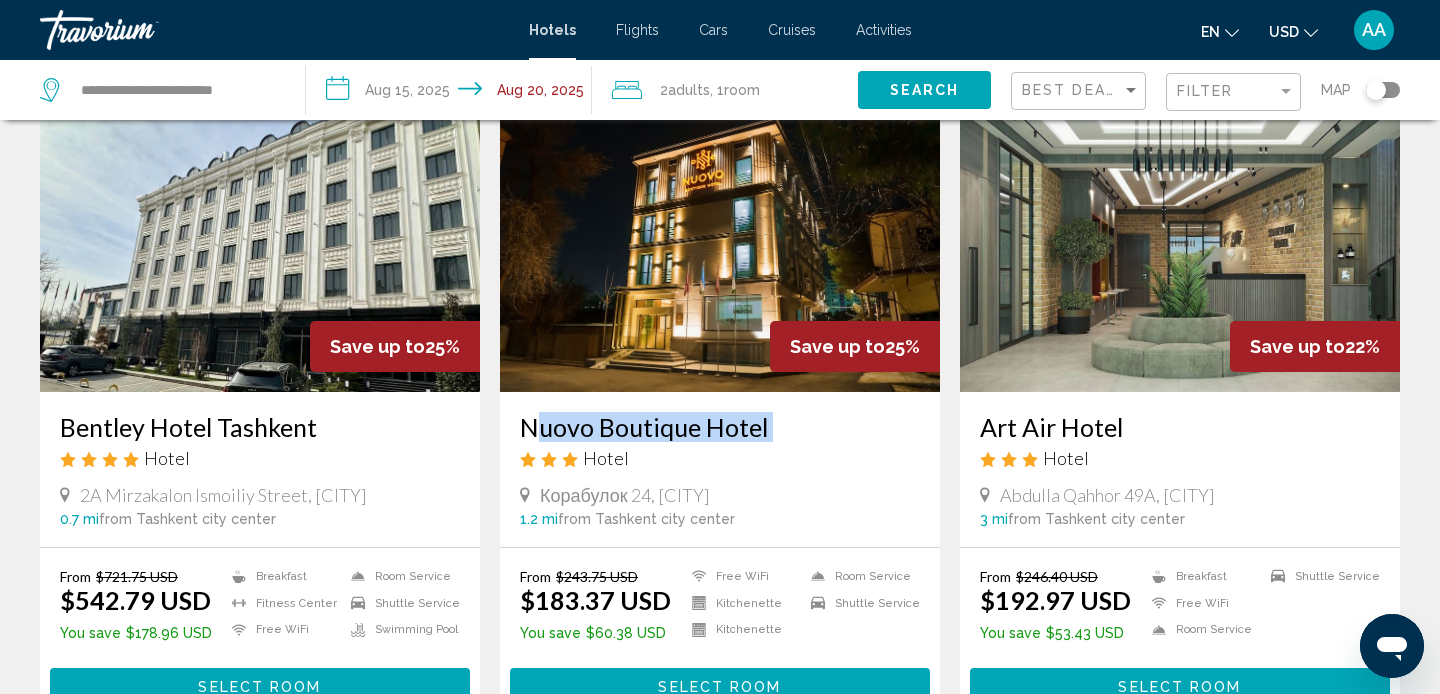 drag, startPoint x: 518, startPoint y: 422, endPoint x: 788, endPoint y: 441, distance: 270.6677 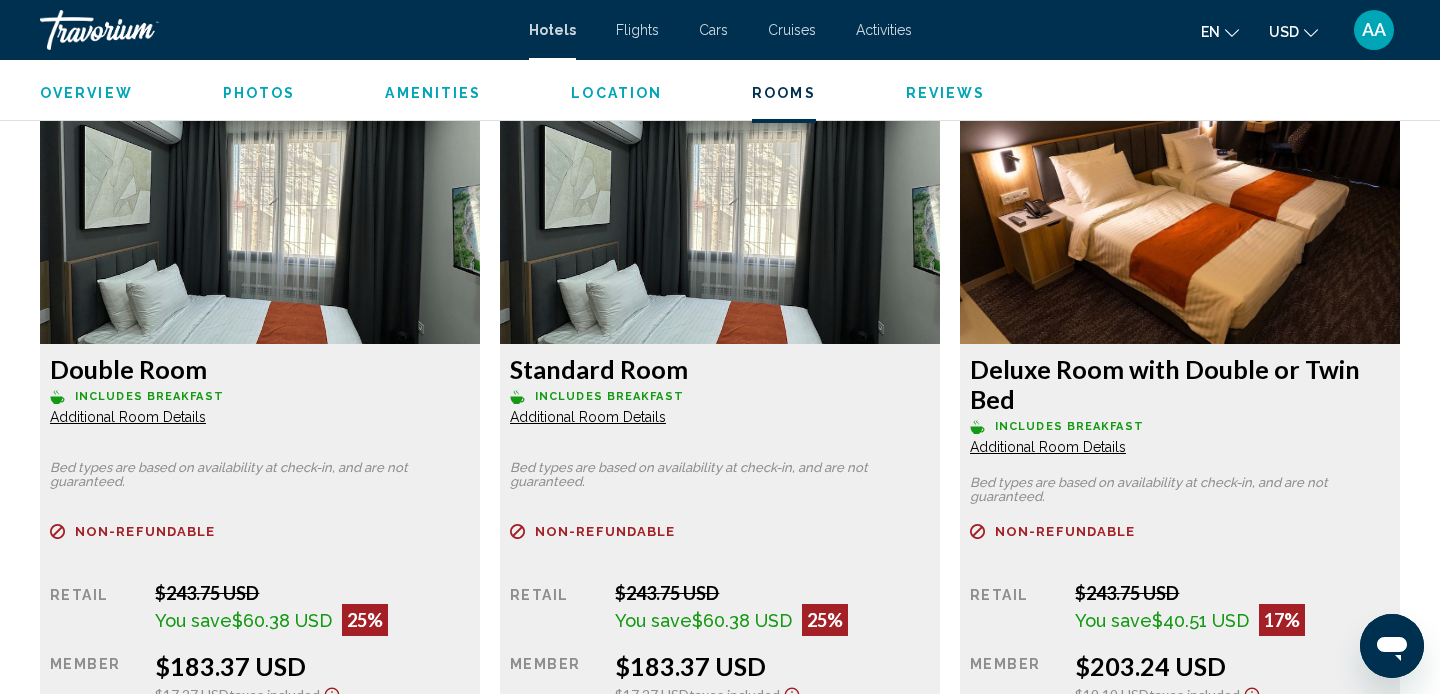 scroll, scrollTop: 2795, scrollLeft: 0, axis: vertical 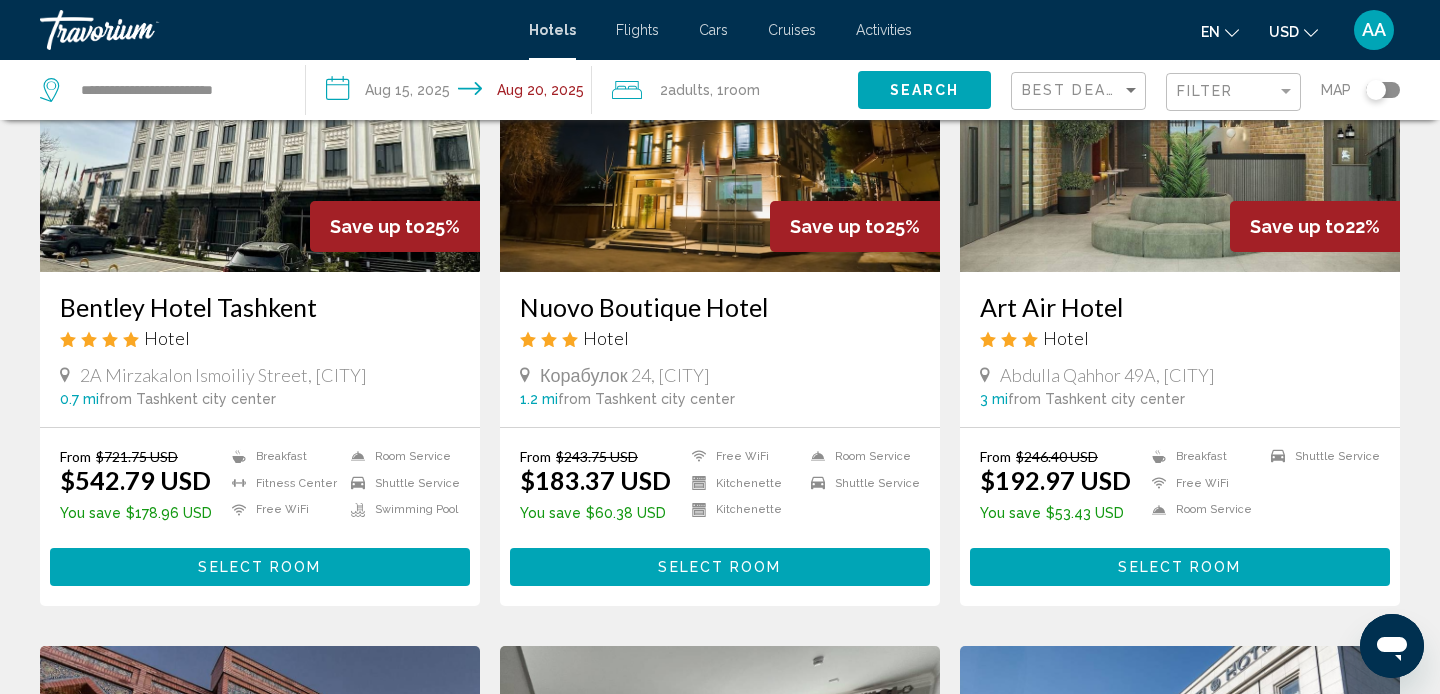 drag, startPoint x: 979, startPoint y: 304, endPoint x: 1204, endPoint y: 365, distance: 233.12228 